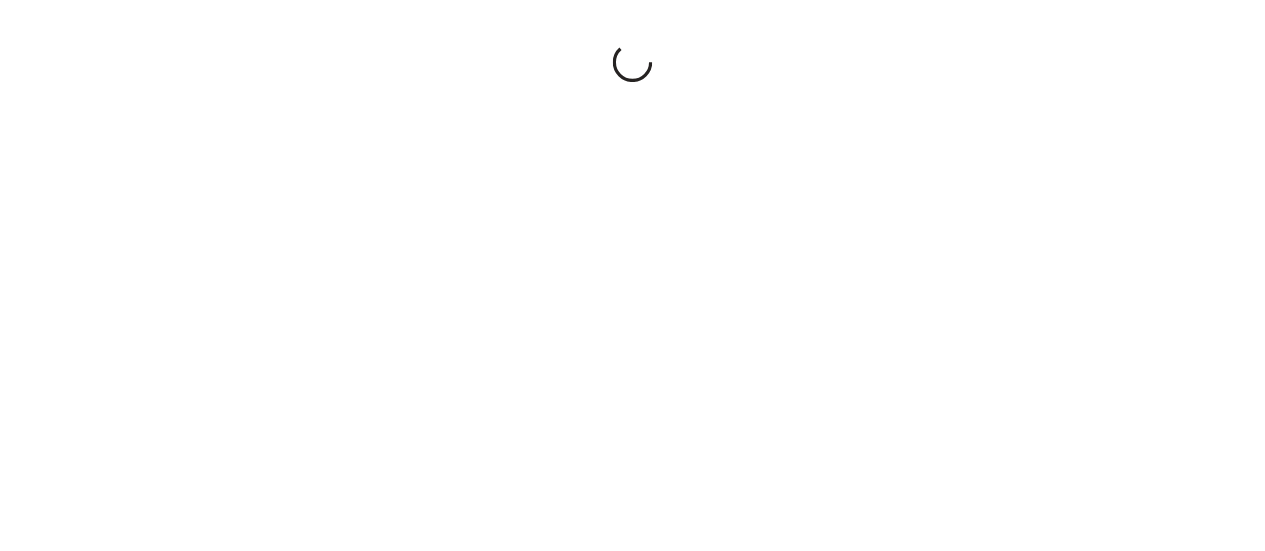 scroll, scrollTop: 0, scrollLeft: 0, axis: both 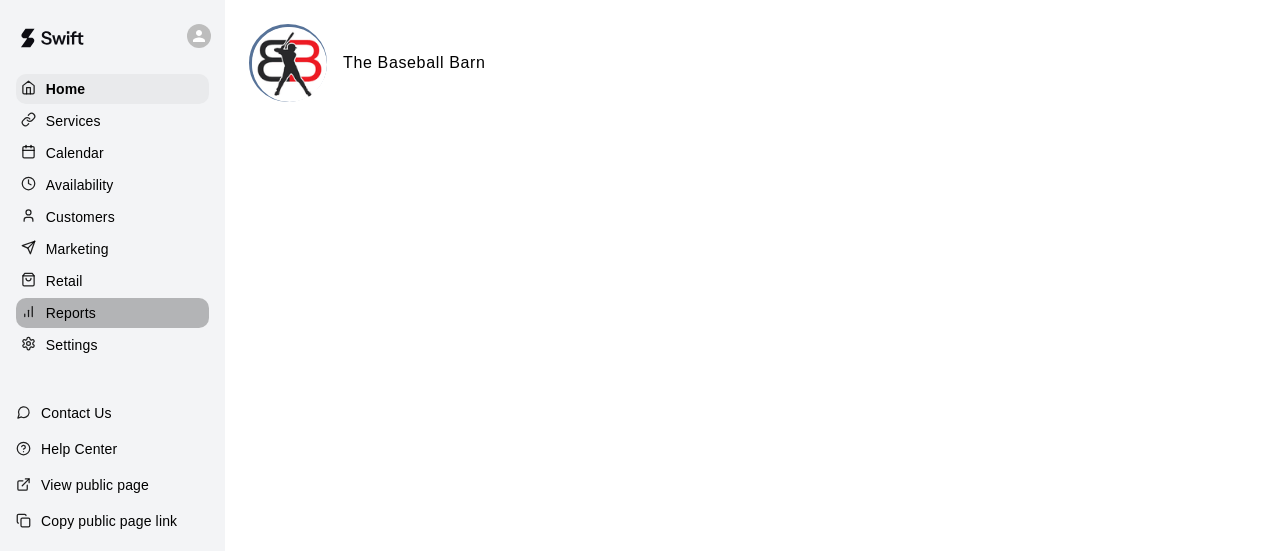 click on "Reports" at bounding box center [71, 313] 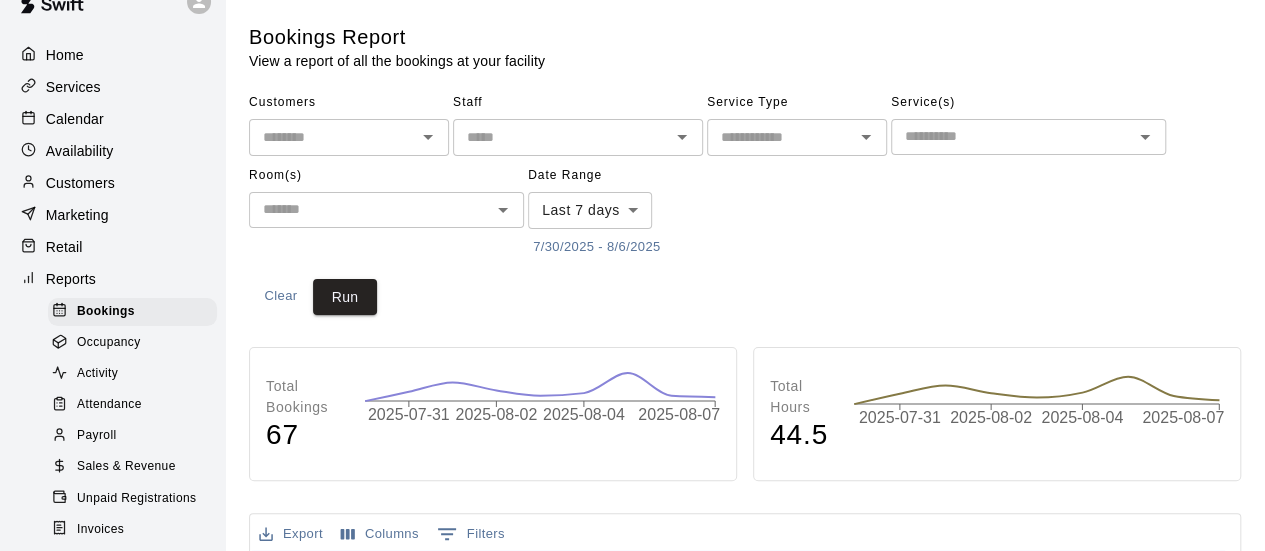 scroll, scrollTop: 0, scrollLeft: 0, axis: both 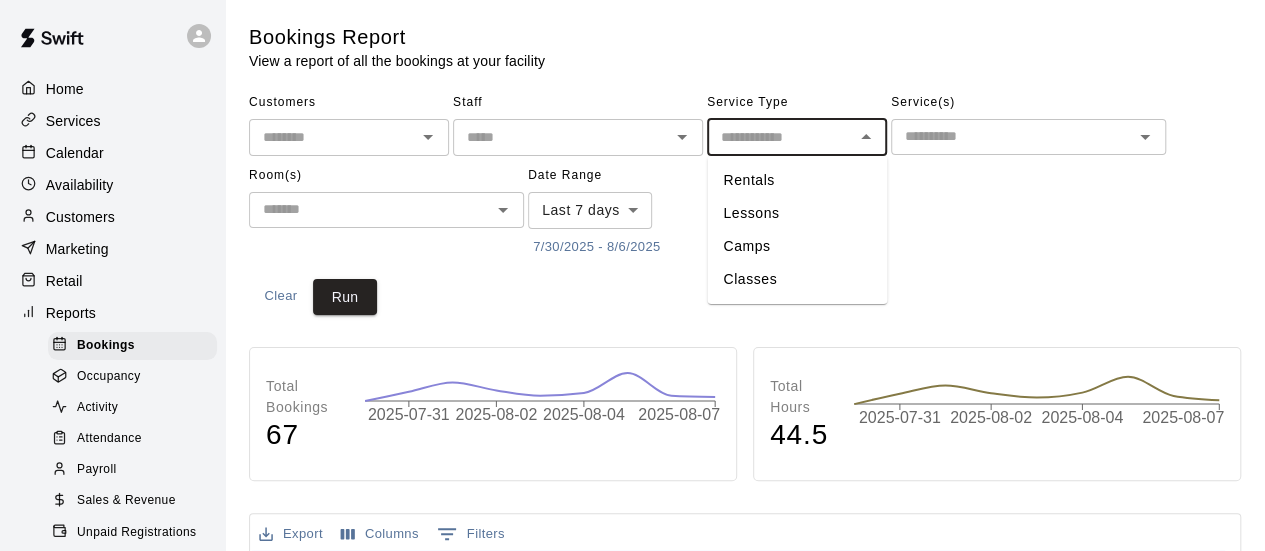 click at bounding box center (780, 137) 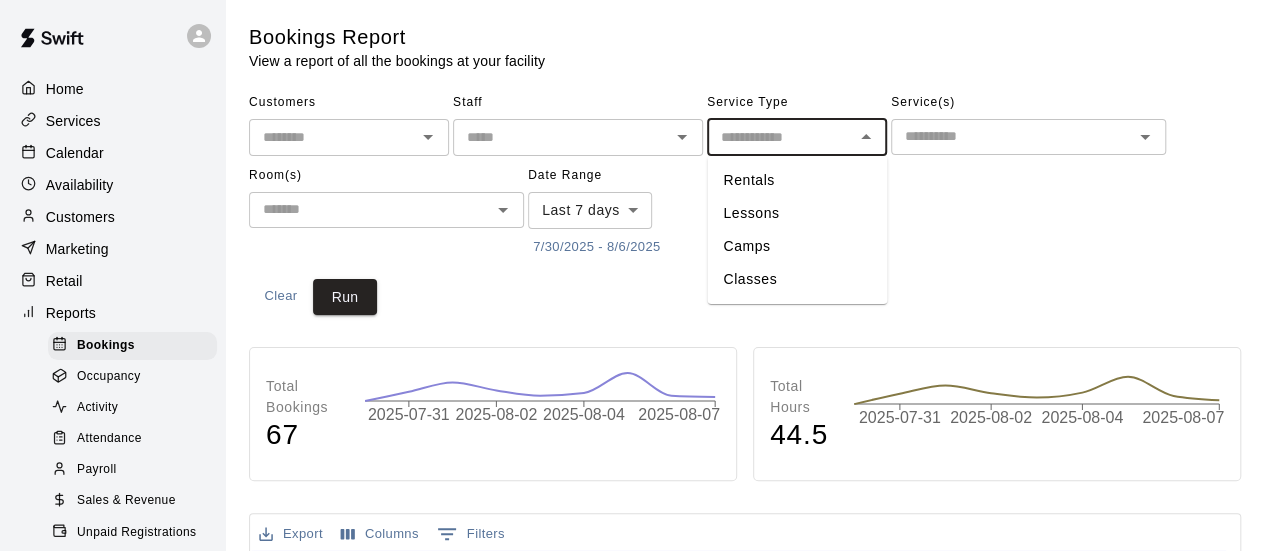 click on "Rentals" at bounding box center (797, 180) 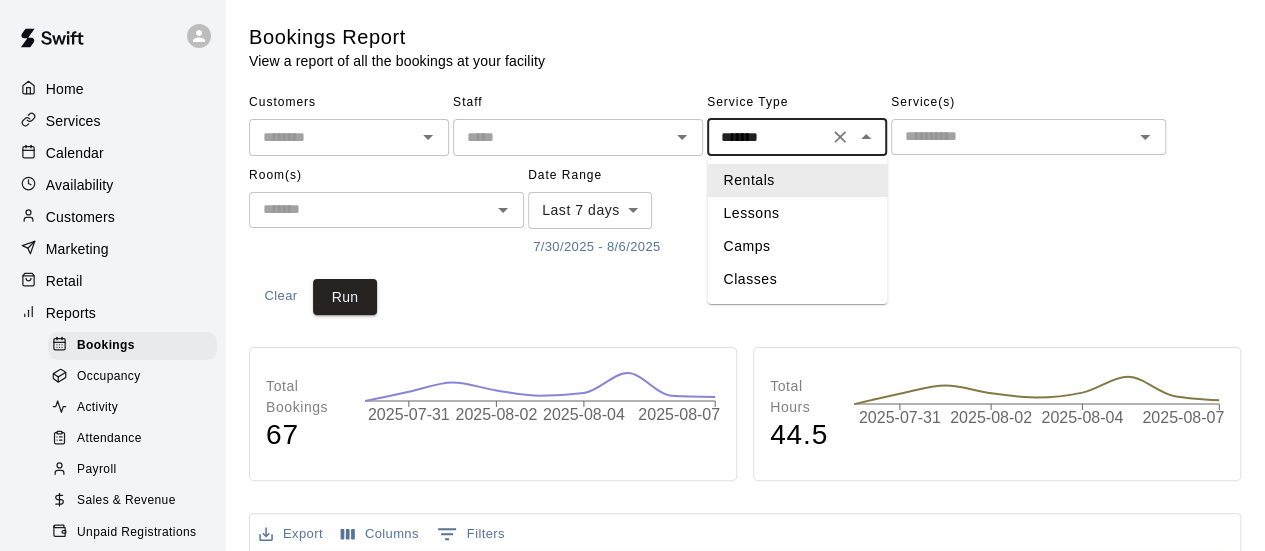 click on "*******" at bounding box center (767, 137) 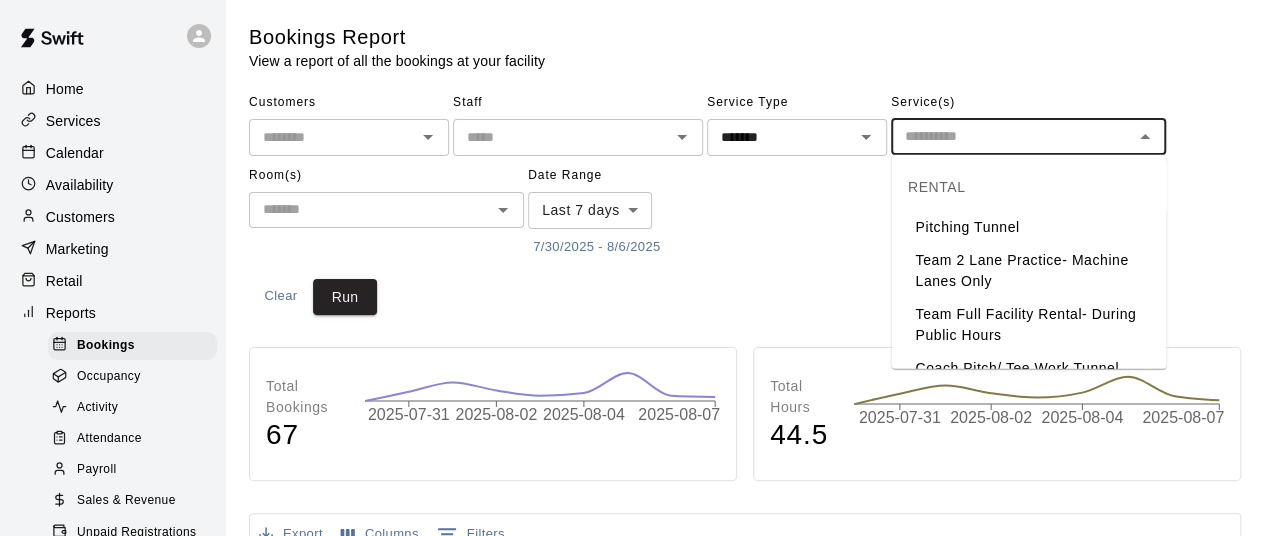 click on "Pitching Tunnel" at bounding box center (1028, 227) 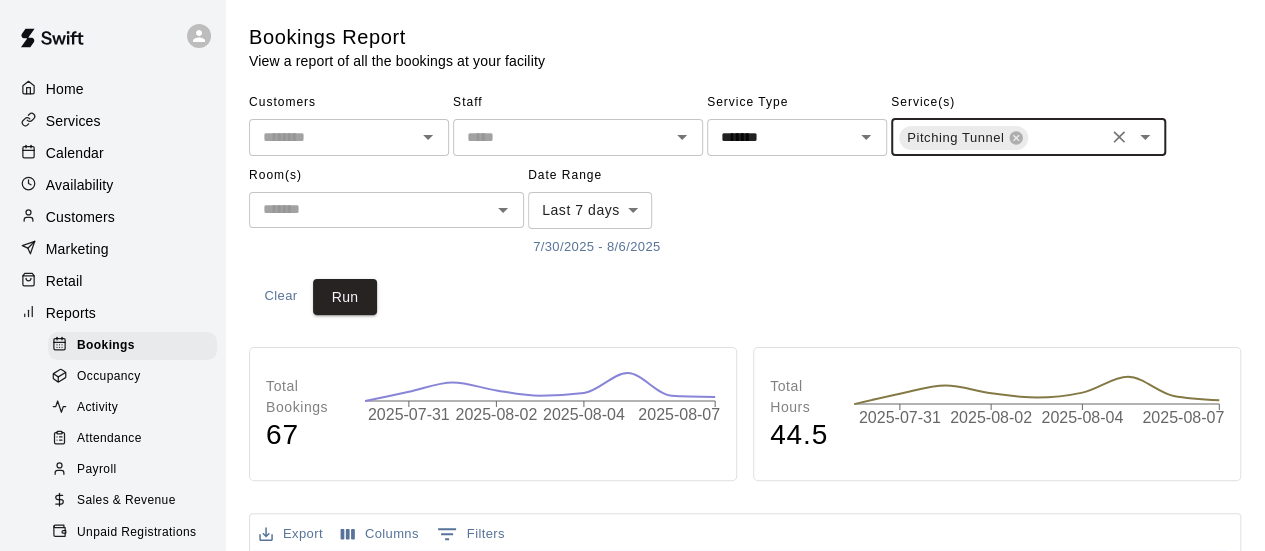 click on "Customers ​ Staff ​ Service Type ******* ​ Service(s) Pitching Tunnel ​ Room(s) ​ Date Range Last 7 days **** ​ [DATE] - [DATE]" at bounding box center [745, 175] 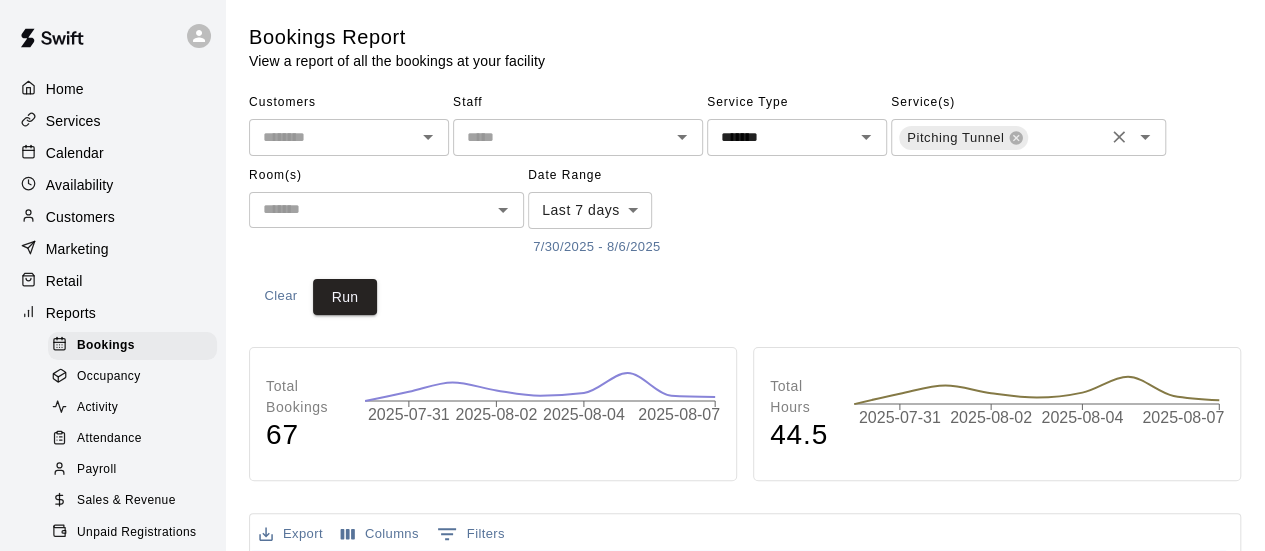 click at bounding box center [1065, 139] 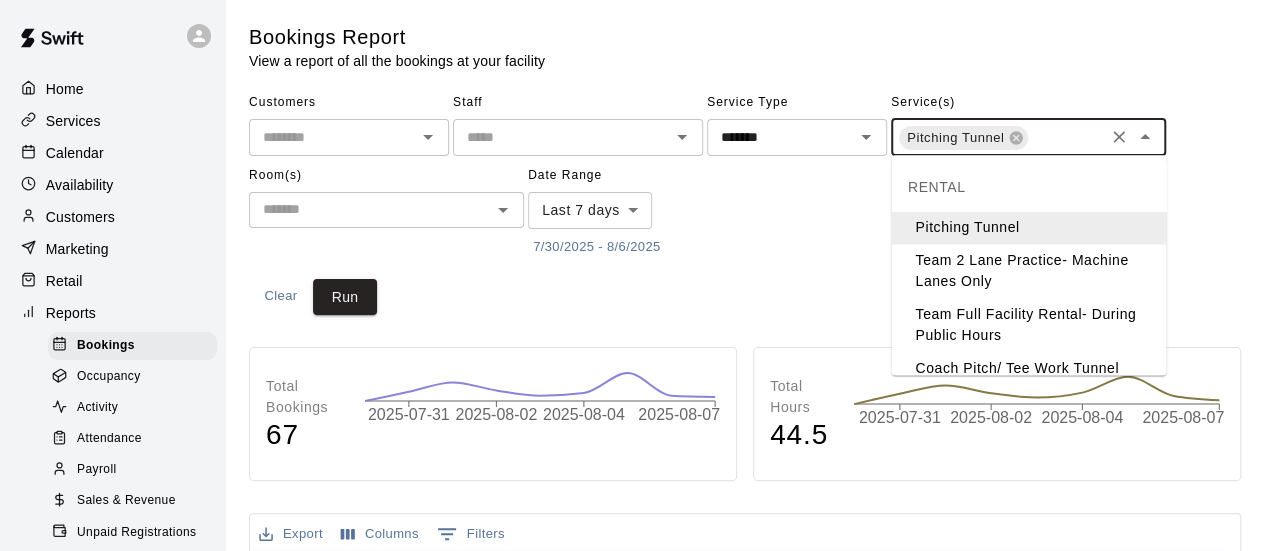 click on "Team 2 Lane Practice- Machine Lanes Only" at bounding box center (1028, 271) 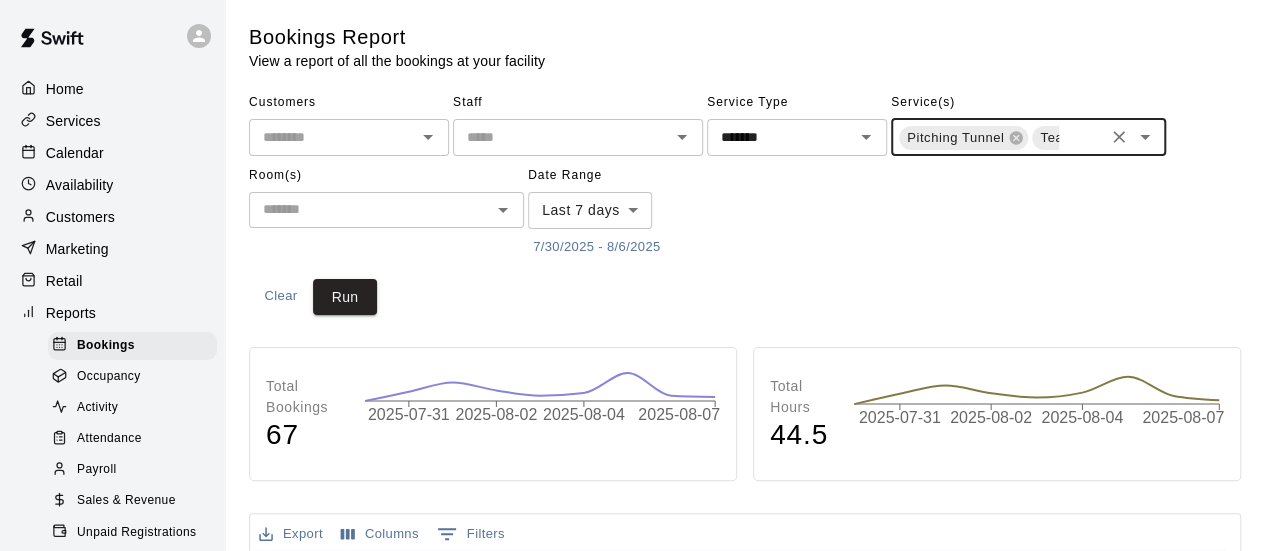 scroll, scrollTop: 0, scrollLeft: 133, axis: horizontal 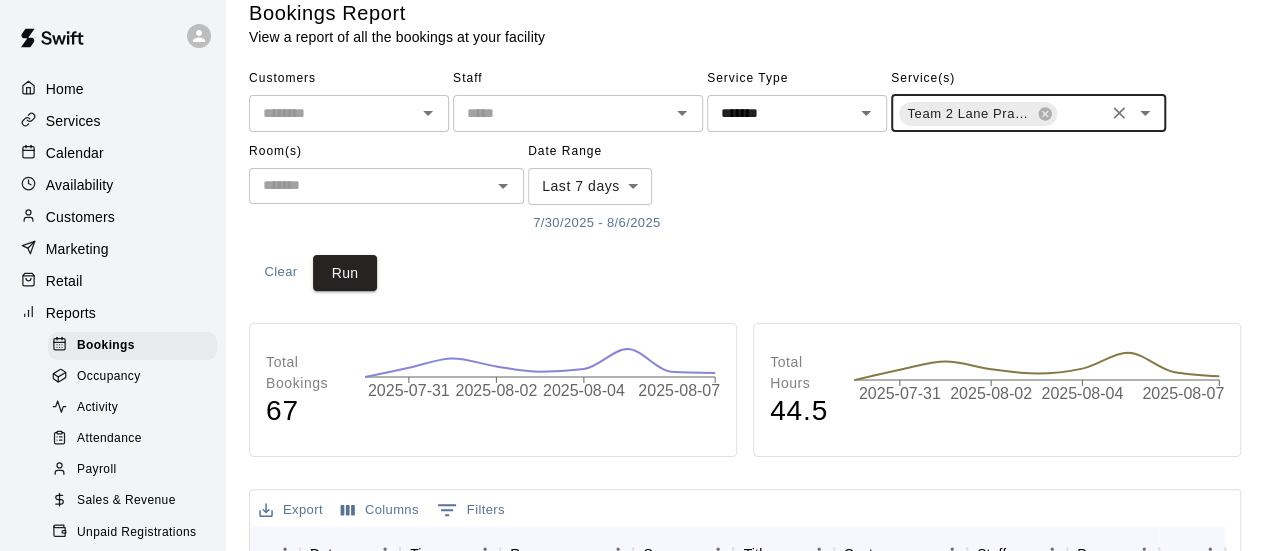 click 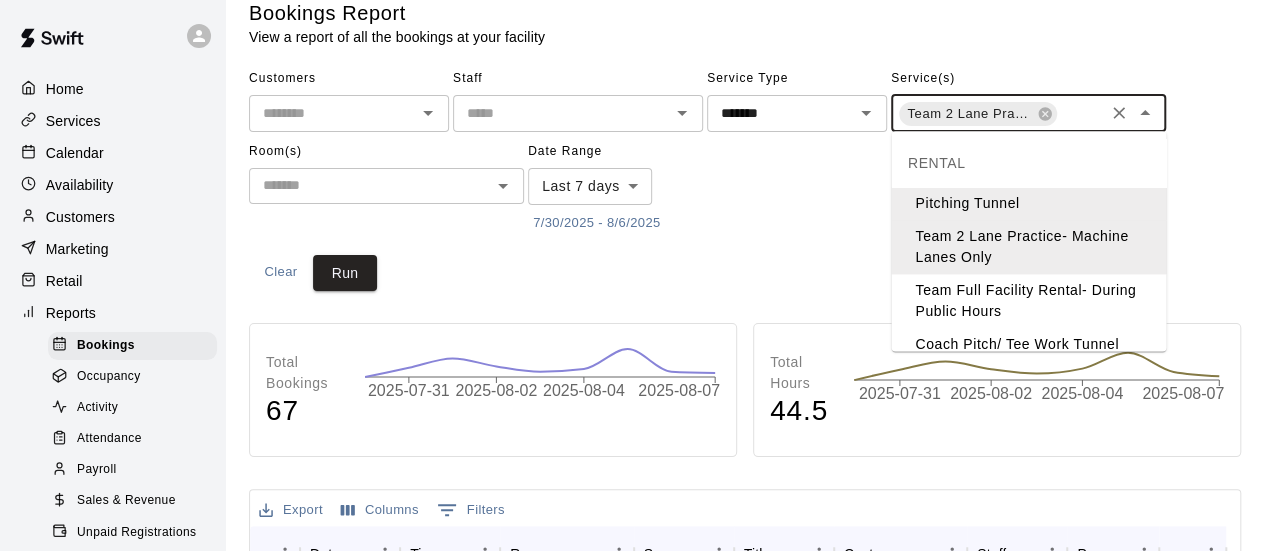 click on "Team Full Facility Rental- During Public Hours" at bounding box center [1028, 301] 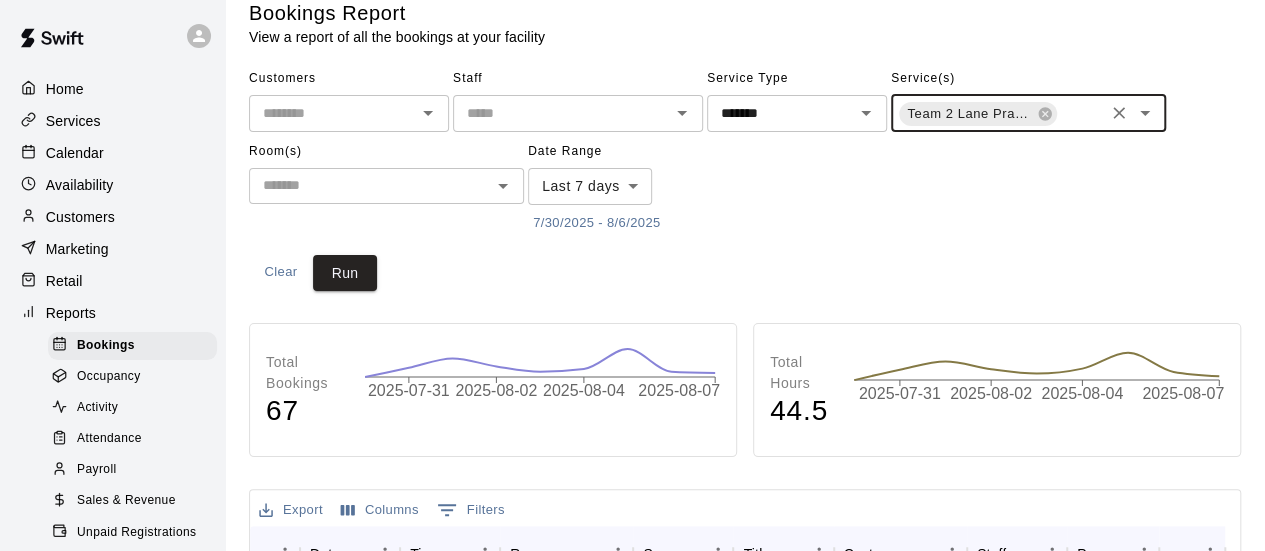 scroll, scrollTop: 0, scrollLeft: 295, axis: horizontal 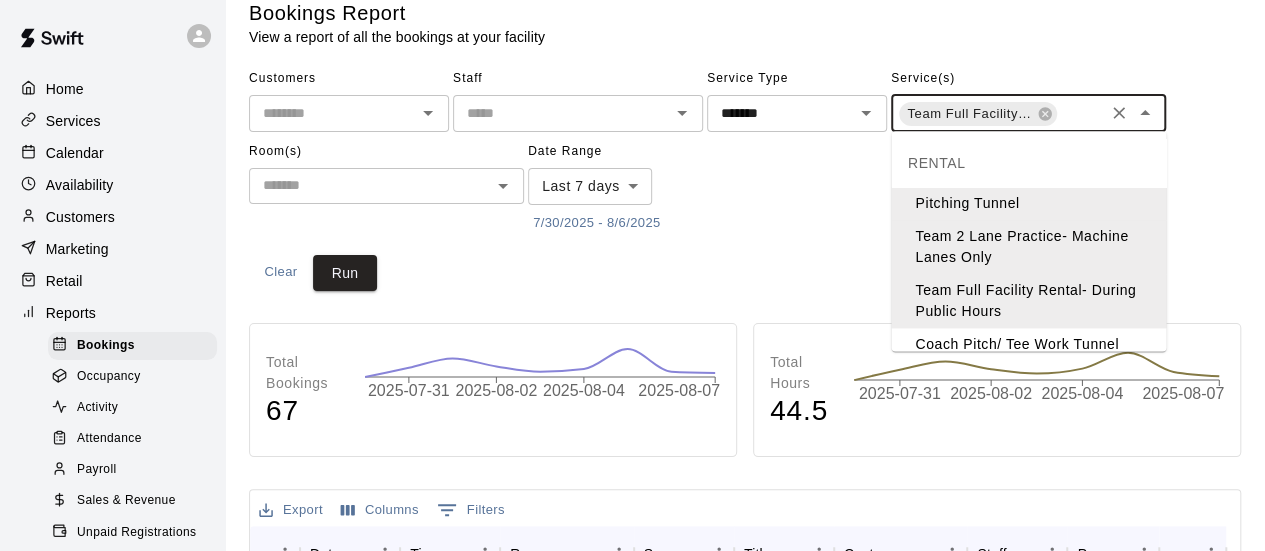 click at bounding box center (1080, 115) 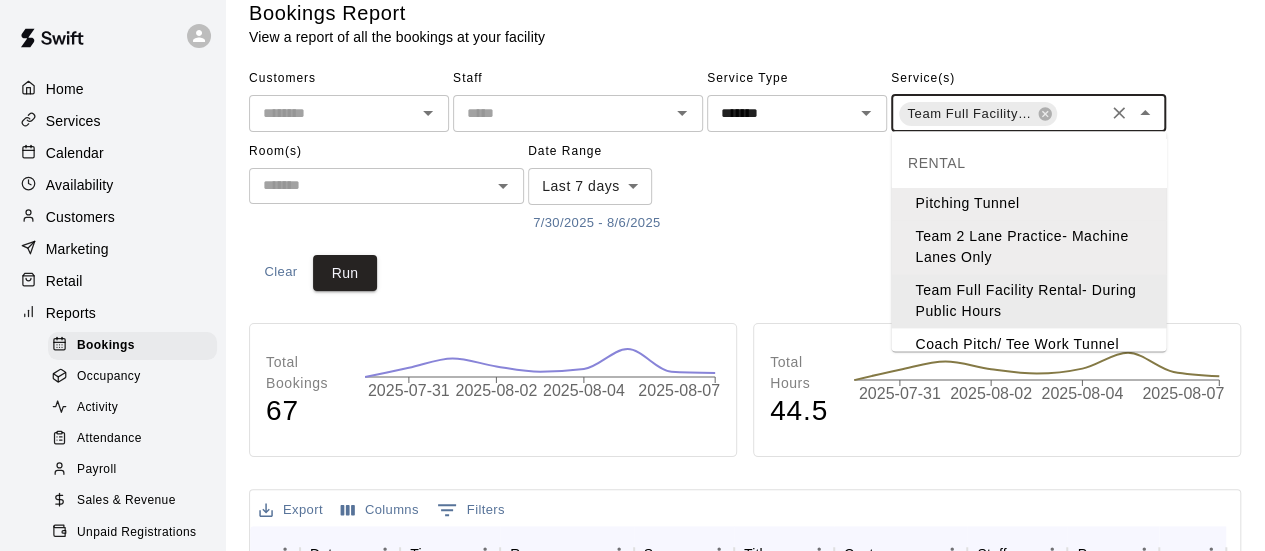 scroll, scrollTop: 64, scrollLeft: 0, axis: vertical 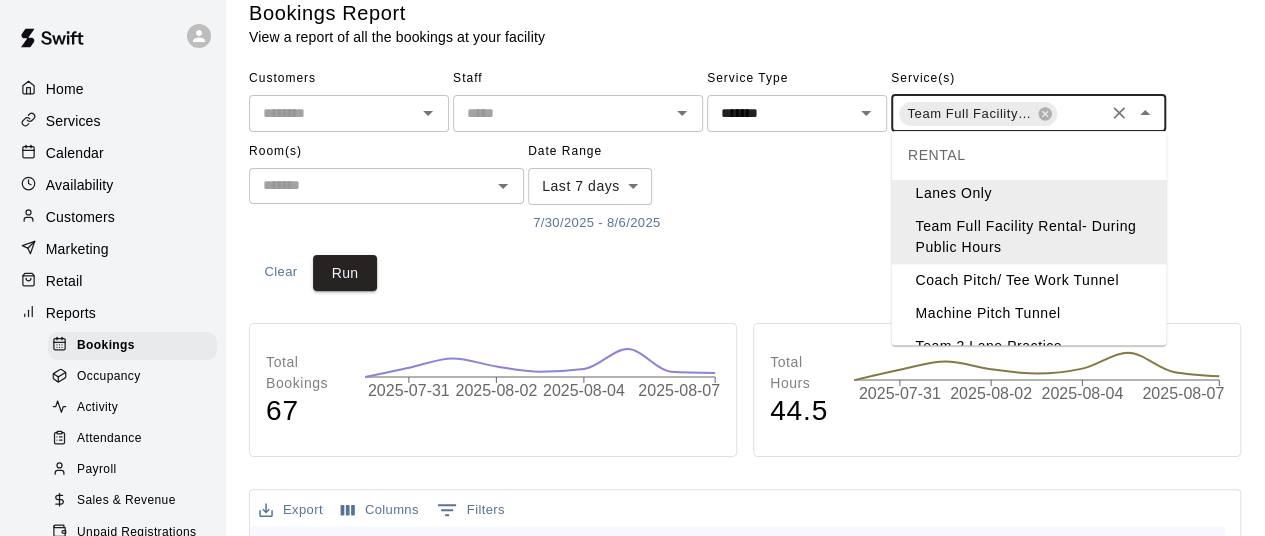 click on "Coach Pitch/ Tee Work Tunnel" at bounding box center [1028, 280] 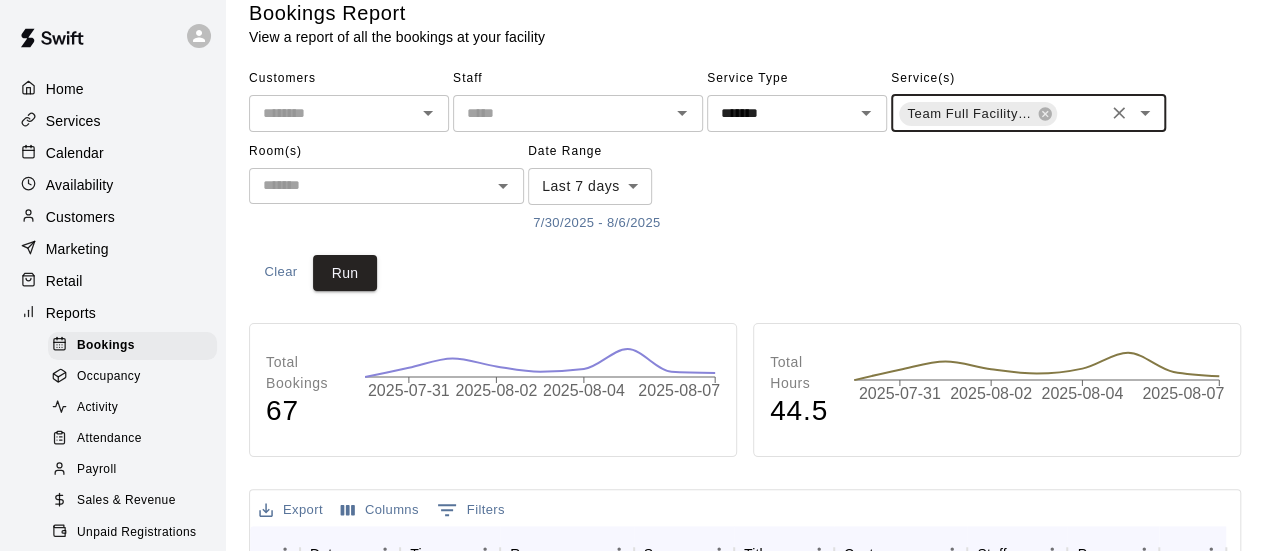 scroll, scrollTop: 0, scrollLeft: 457, axis: horizontal 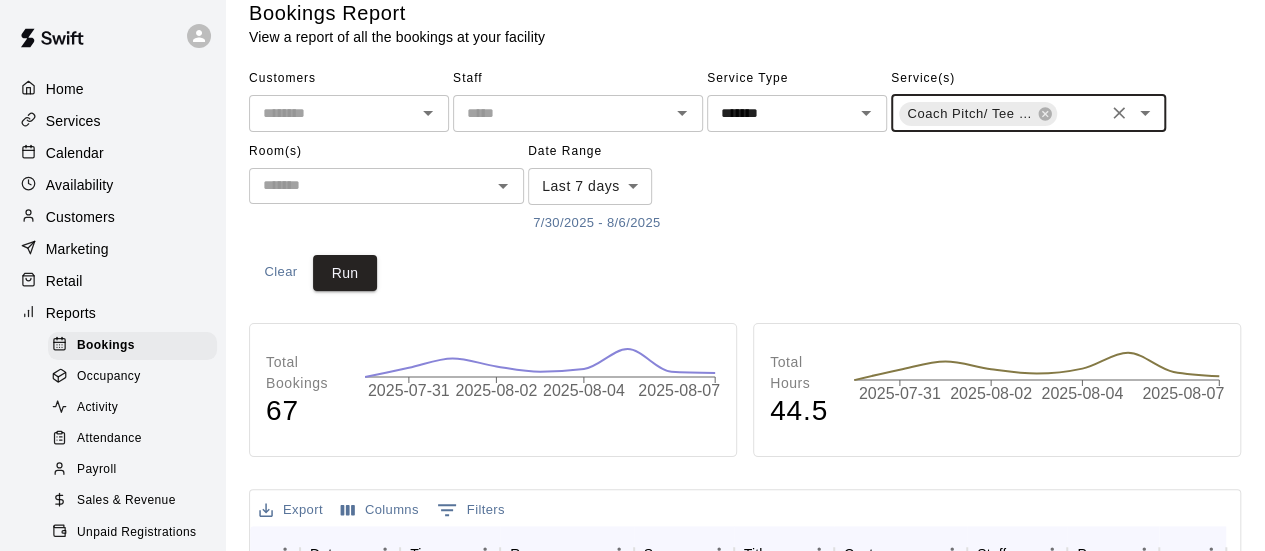 click at bounding box center (1080, 115) 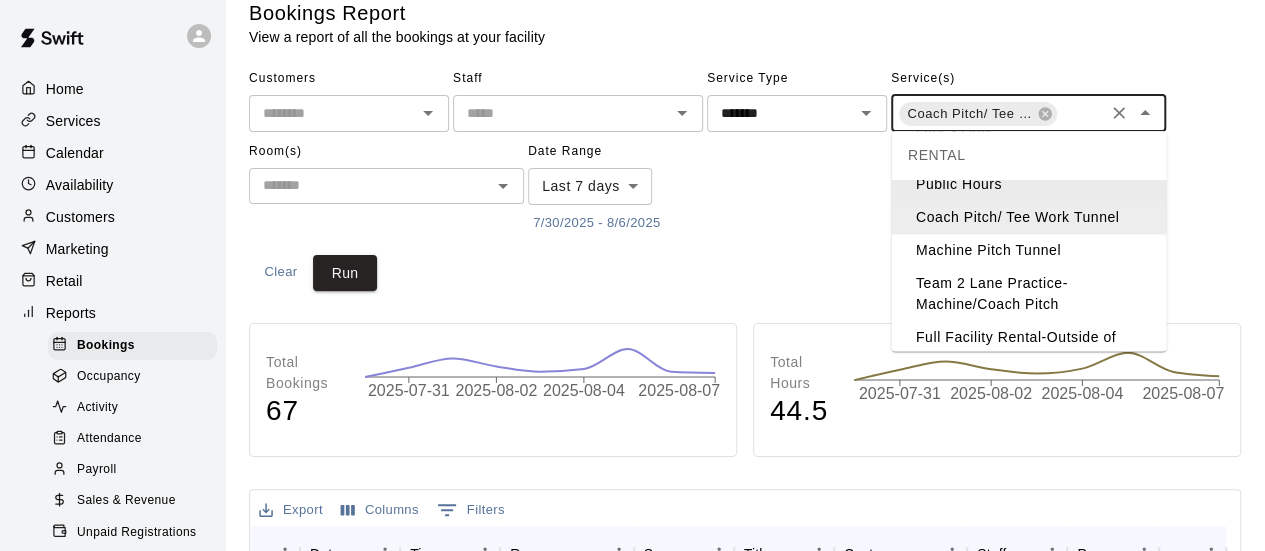 scroll, scrollTop: 146, scrollLeft: 0, axis: vertical 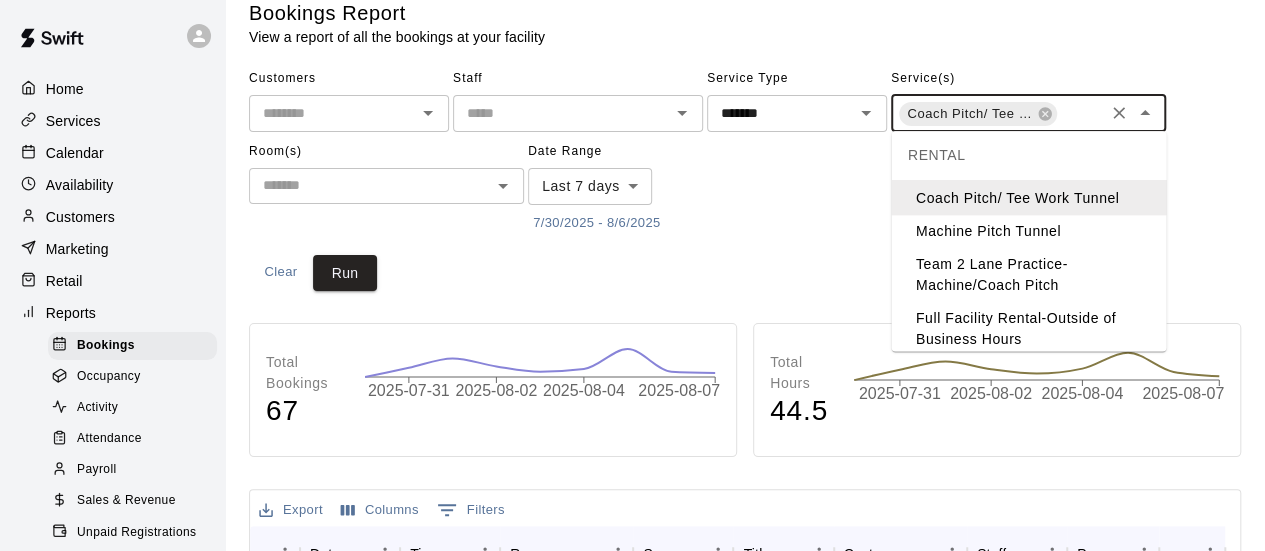 click on "Machine Pitch Tunnel" at bounding box center [1028, 231] 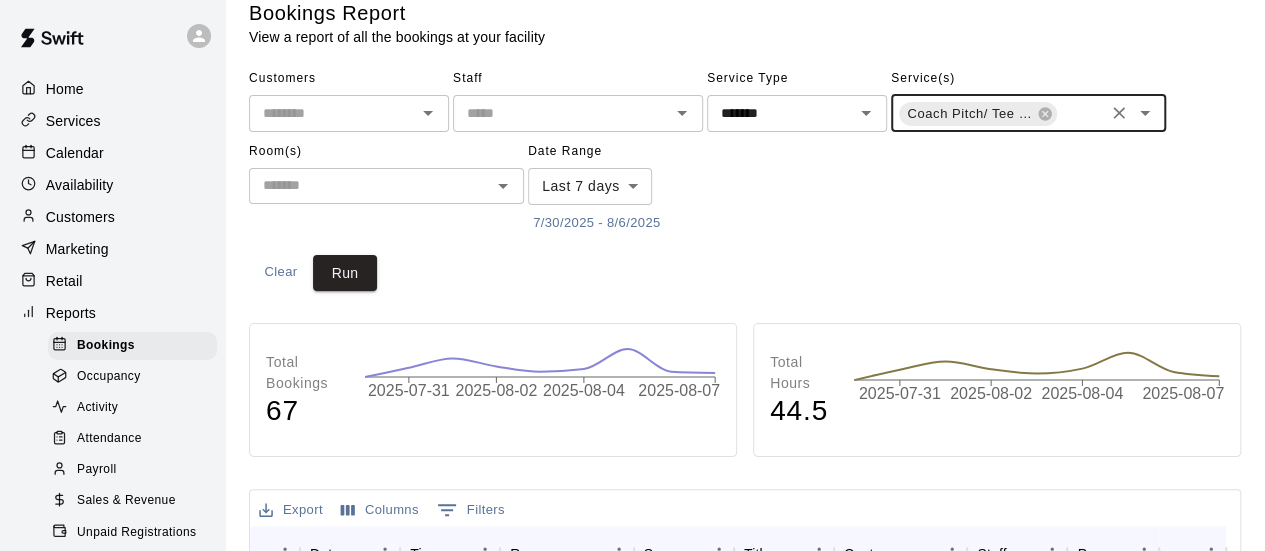 scroll, scrollTop: 0, scrollLeft: 619, axis: horizontal 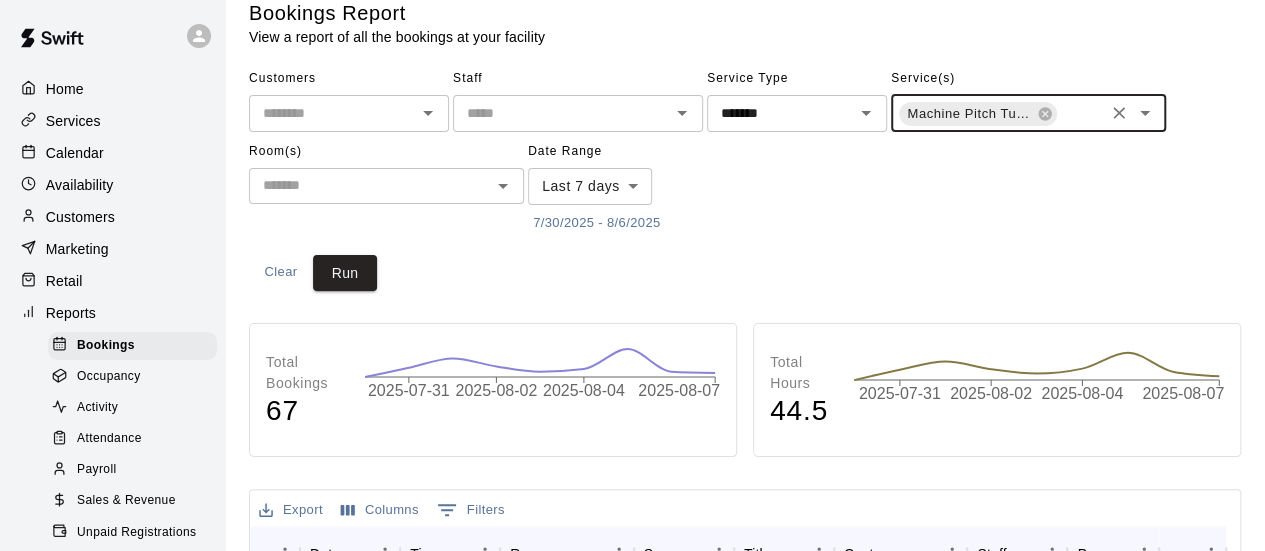 click at bounding box center (1080, 115) 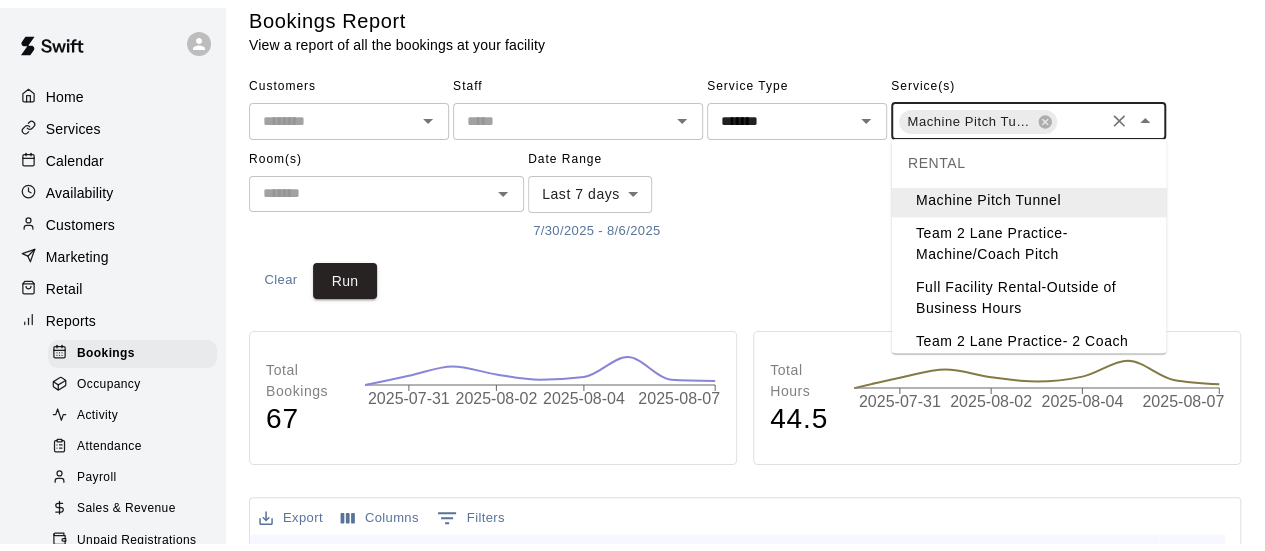 scroll, scrollTop: 186, scrollLeft: 0, axis: vertical 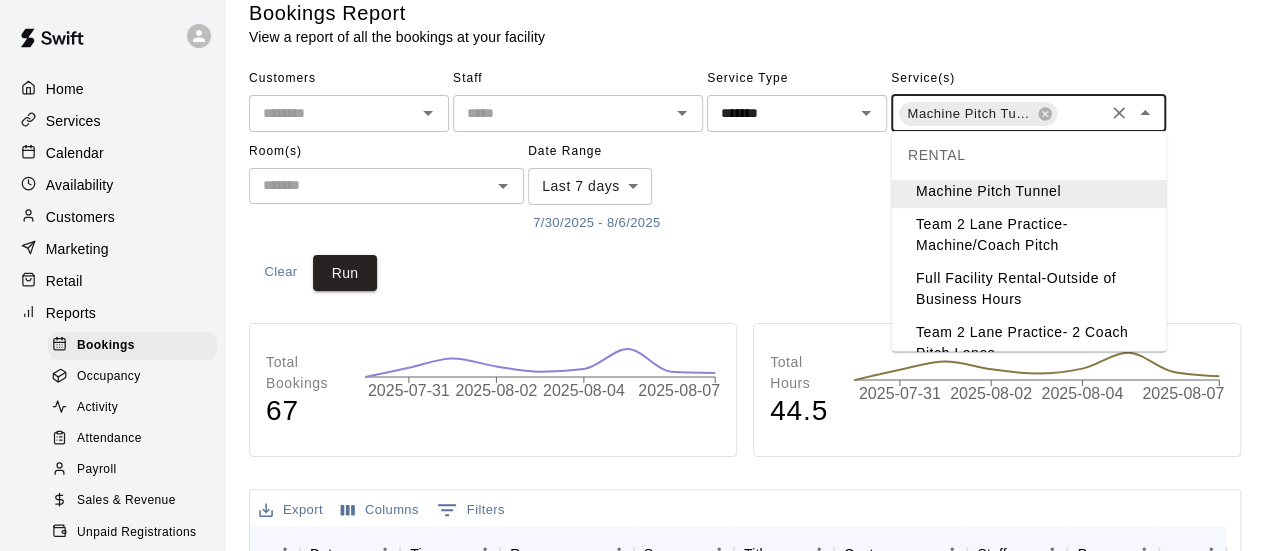 click on "Team 2 Lane Practice- Machine/Coach Pitch" at bounding box center [1028, 235] 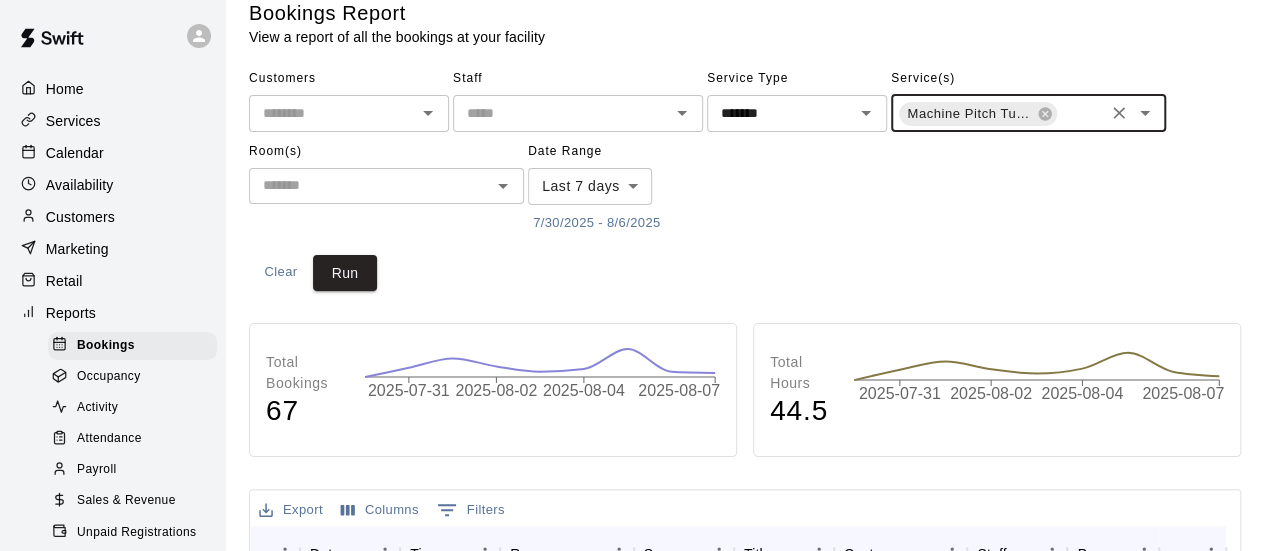 scroll, scrollTop: 0, scrollLeft: 781, axis: horizontal 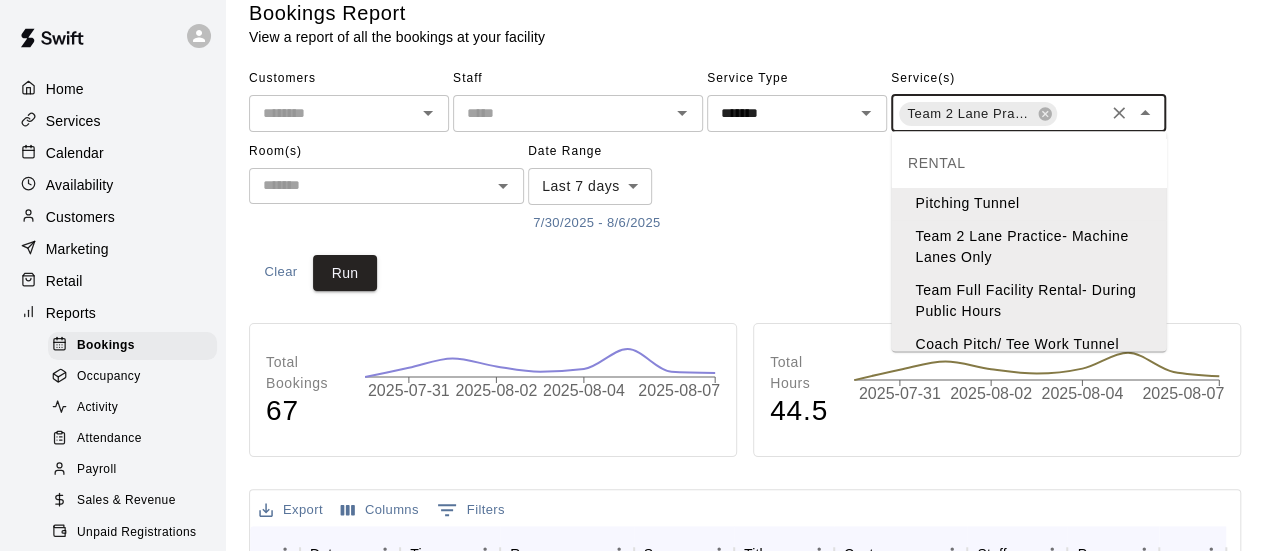 click at bounding box center [1080, 115] 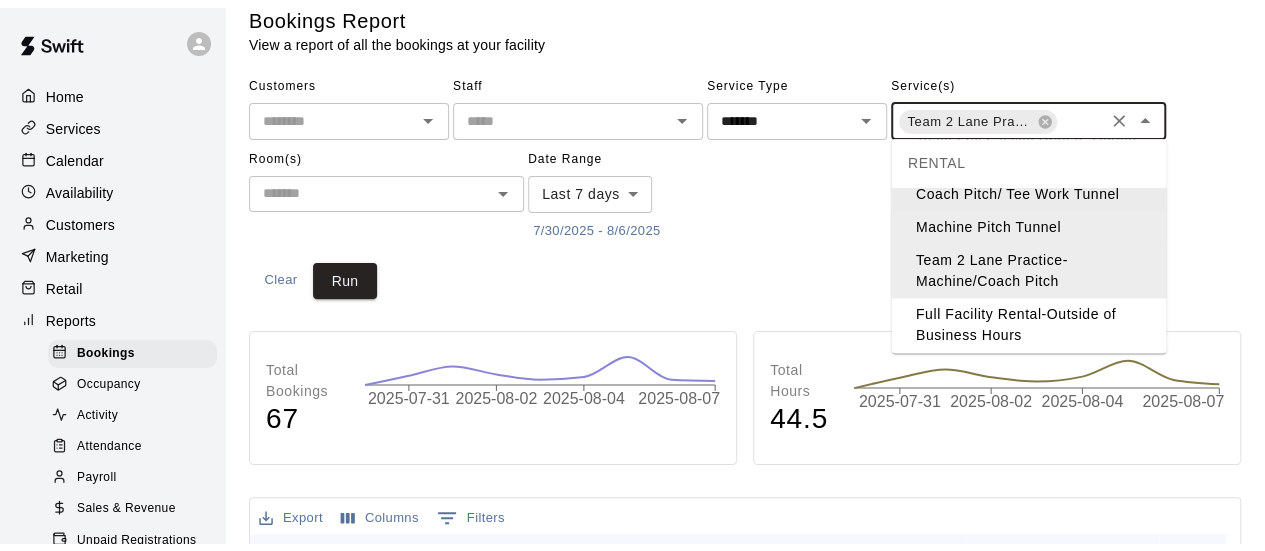scroll, scrollTop: 234, scrollLeft: 0, axis: vertical 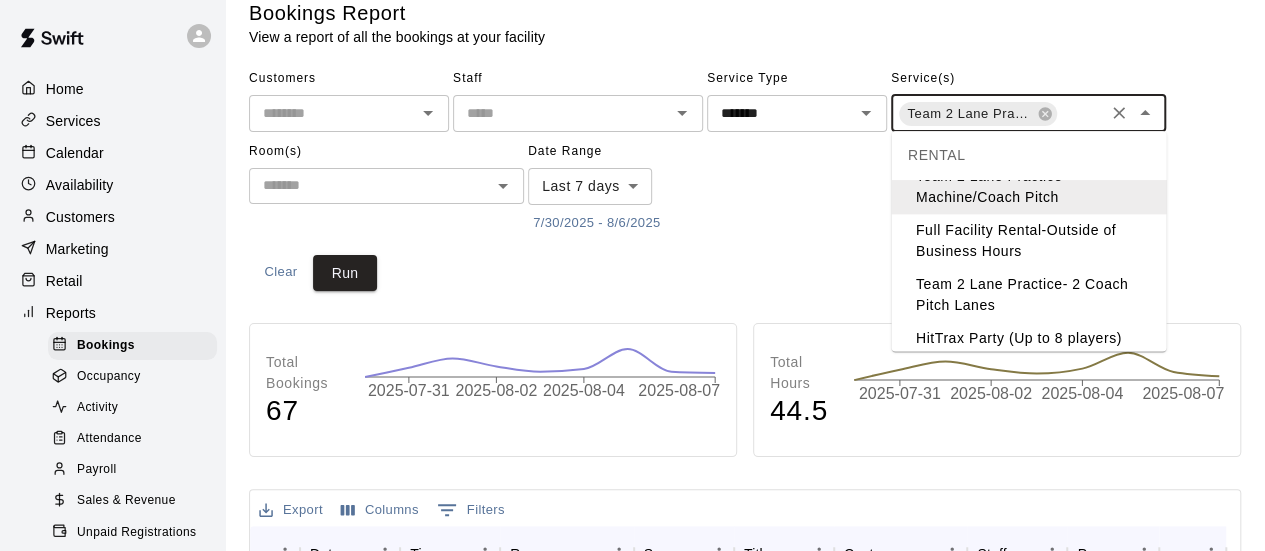 click on "Full Facility Rental-Outside of Business Hours" at bounding box center (1028, 241) 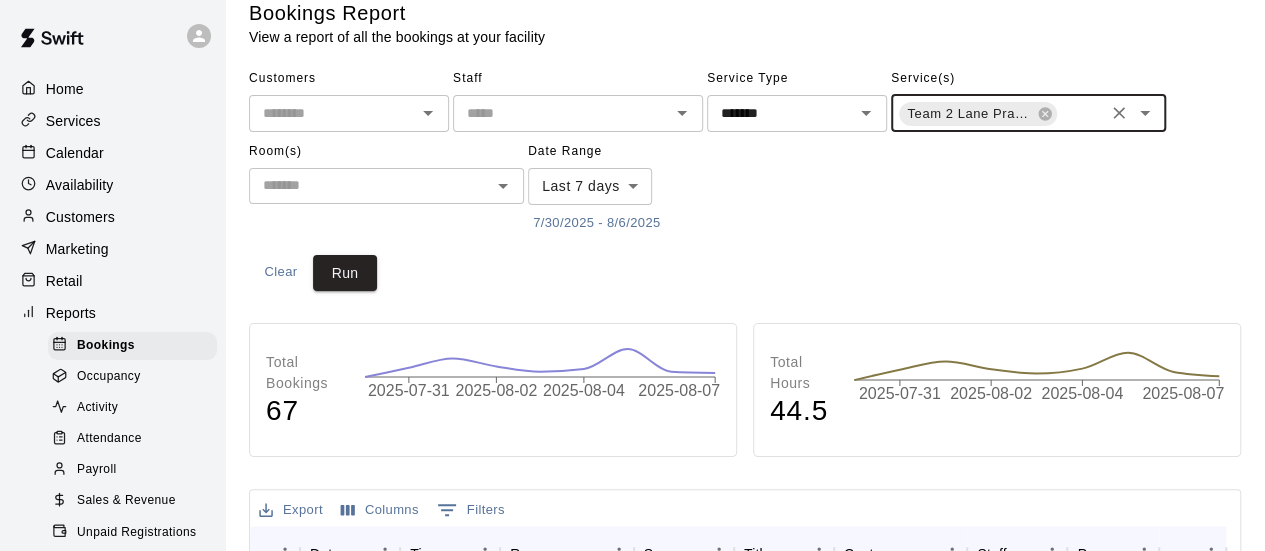 scroll, scrollTop: 0, scrollLeft: 943, axis: horizontal 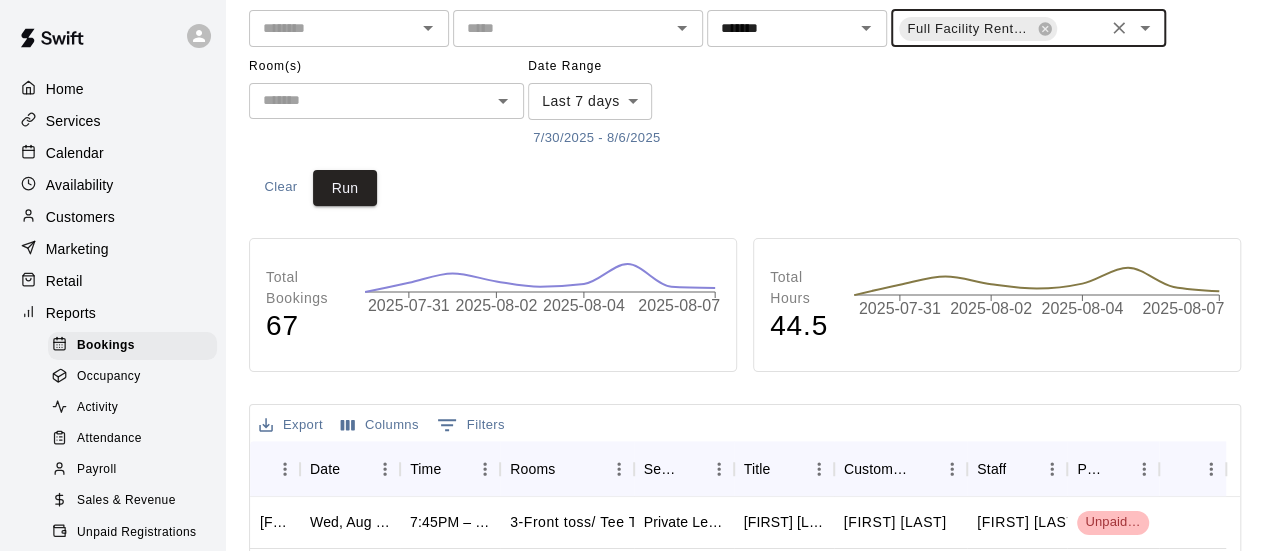 click at bounding box center [1080, 30] 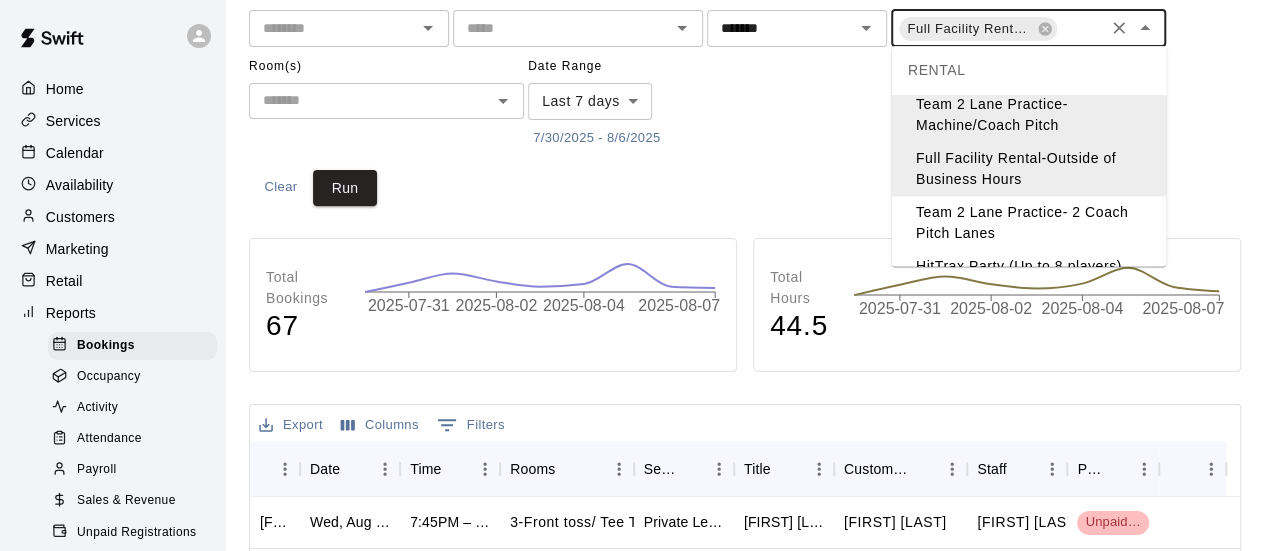 scroll, scrollTop: 222, scrollLeft: 0, axis: vertical 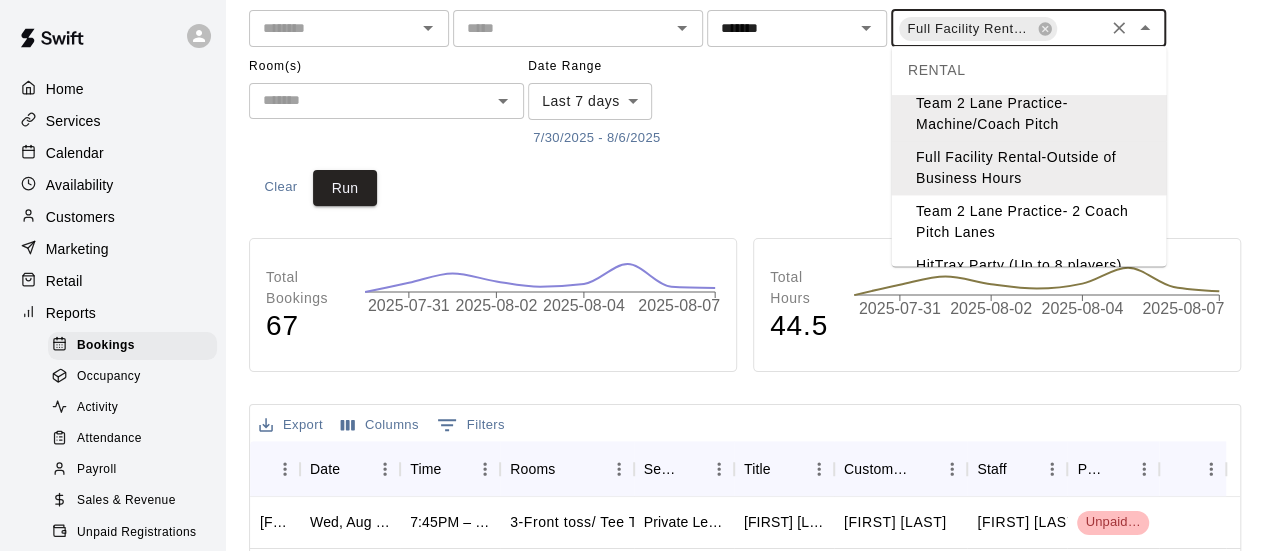 click on "Team 2 Lane Practice- 2 Coach Pitch Lanes" at bounding box center [1028, 222] 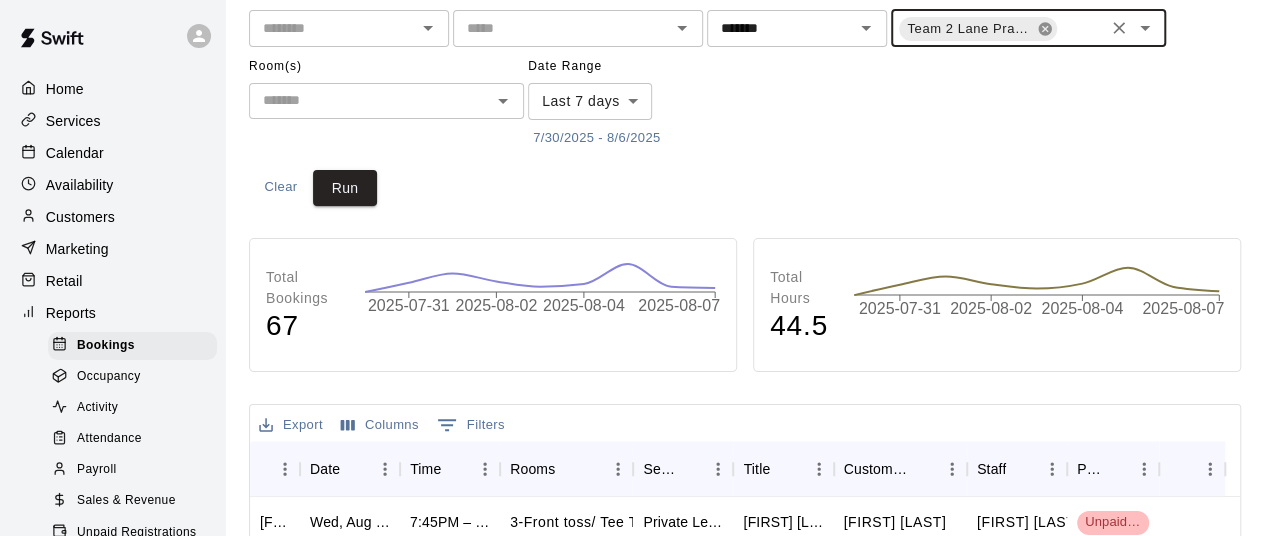 click 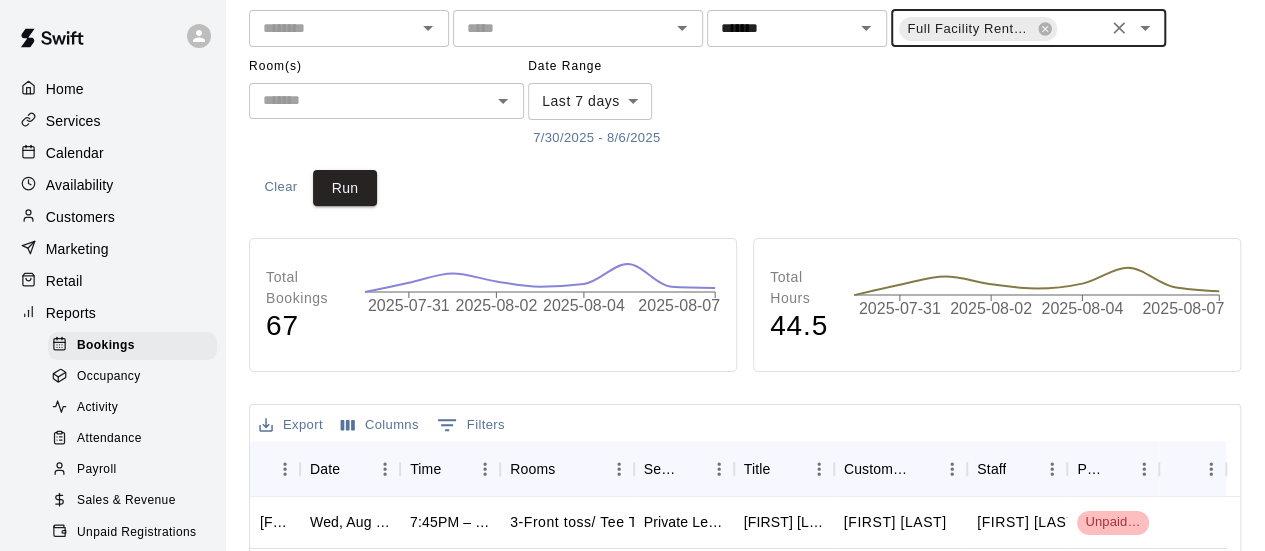 click 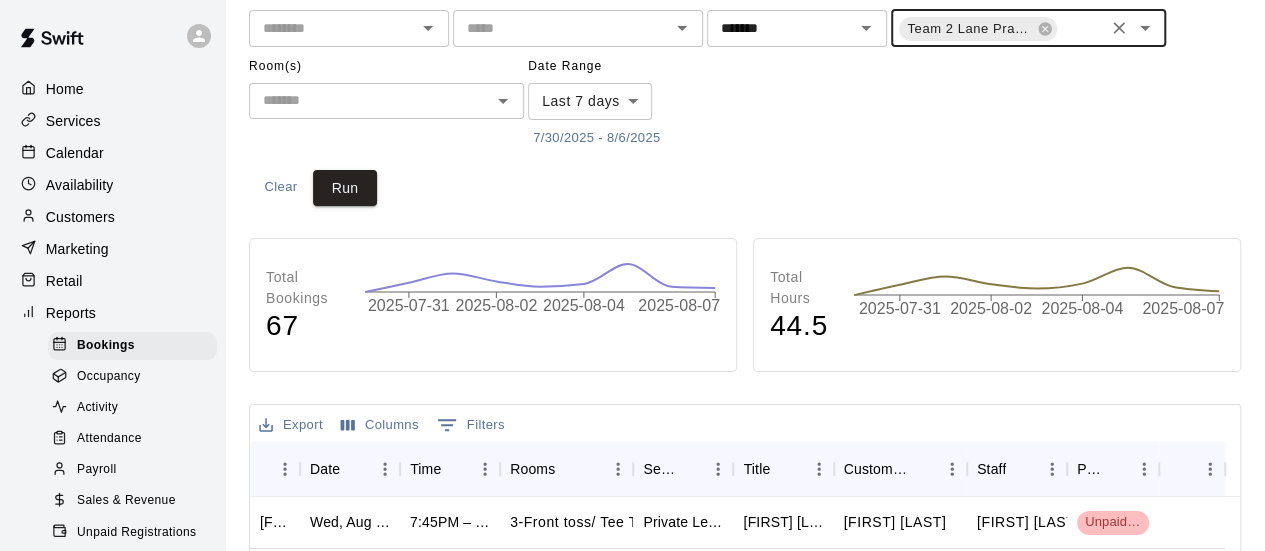 click 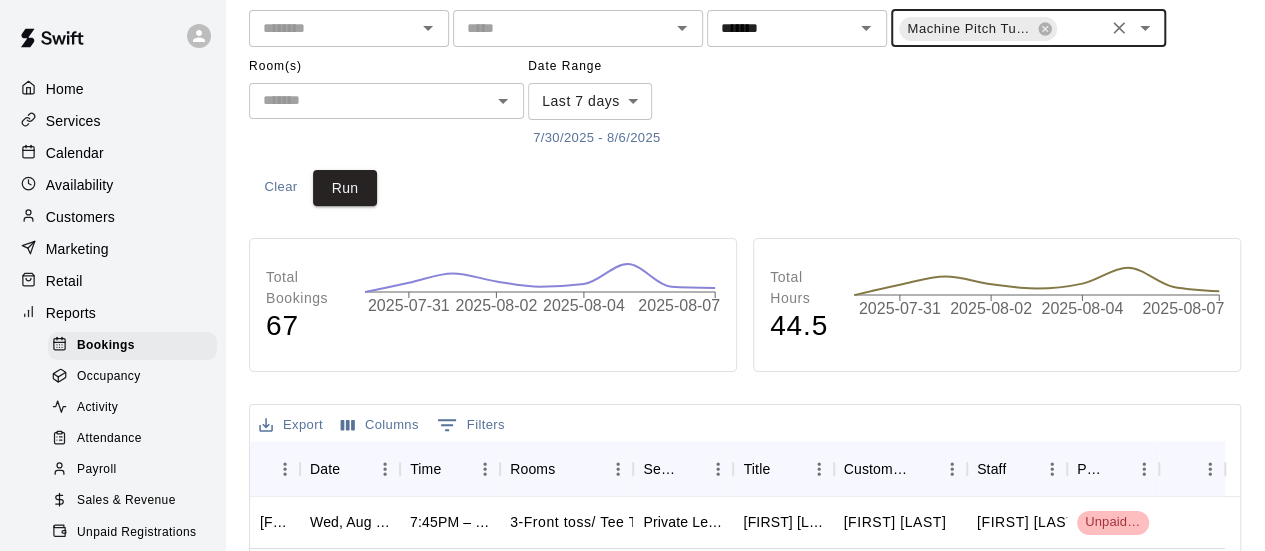 click 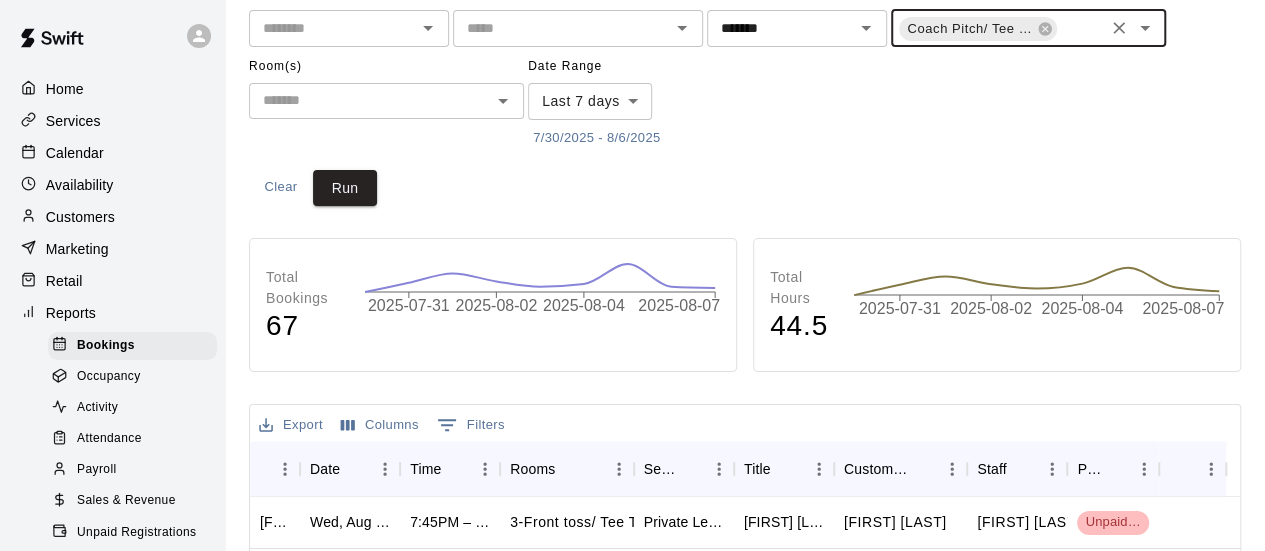 click 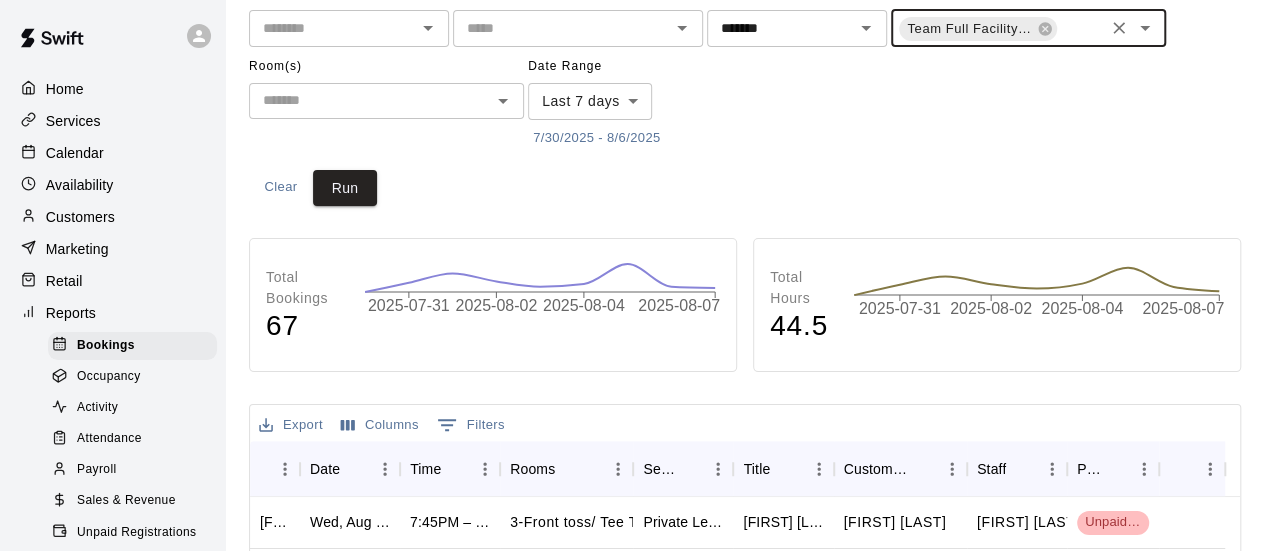 click 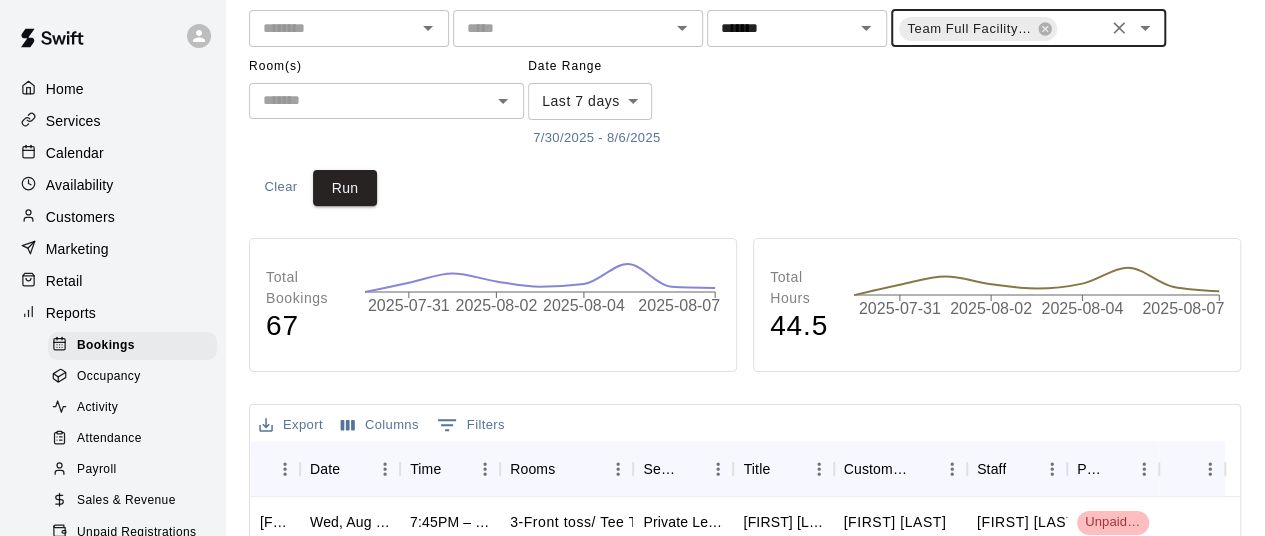 click 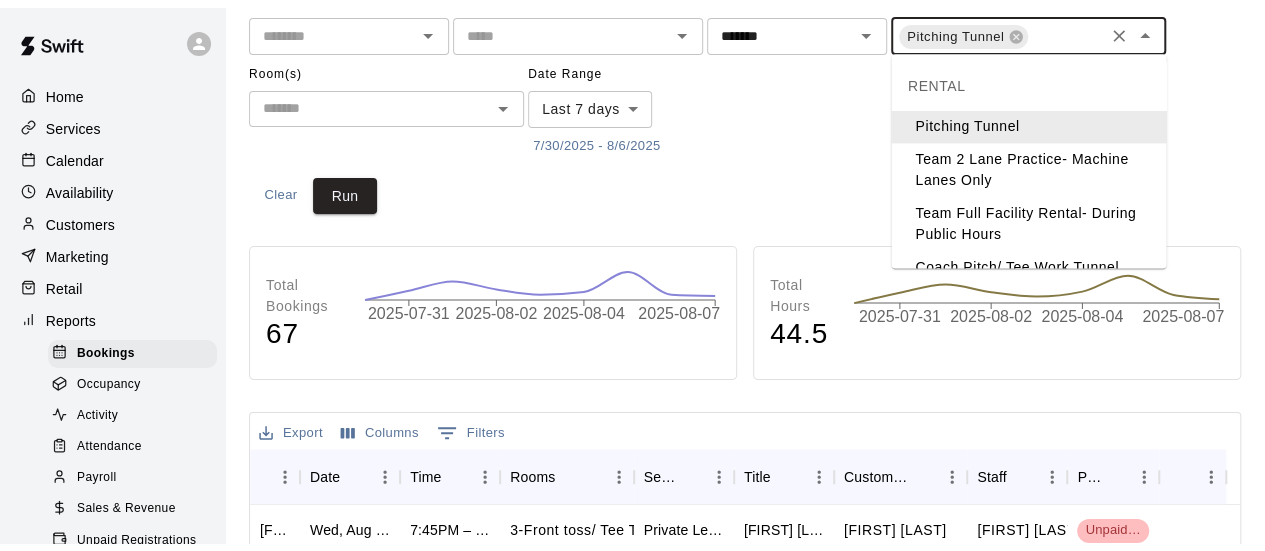 scroll, scrollTop: 0, scrollLeft: 0, axis: both 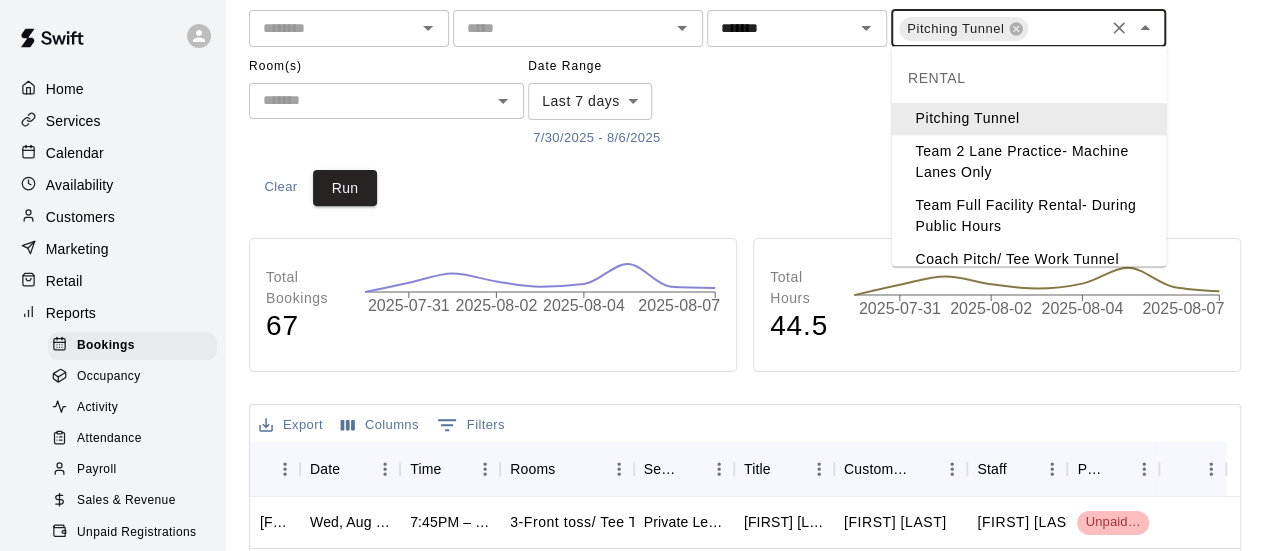 click at bounding box center (1065, 30) 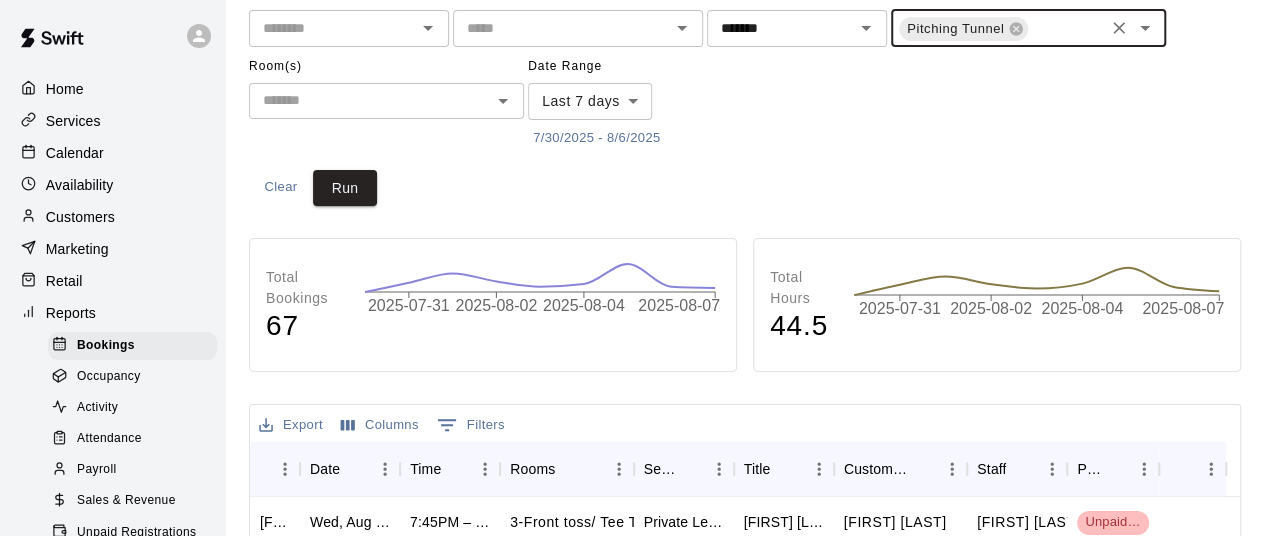 click on "Pitching Tunnel" at bounding box center (963, 30) 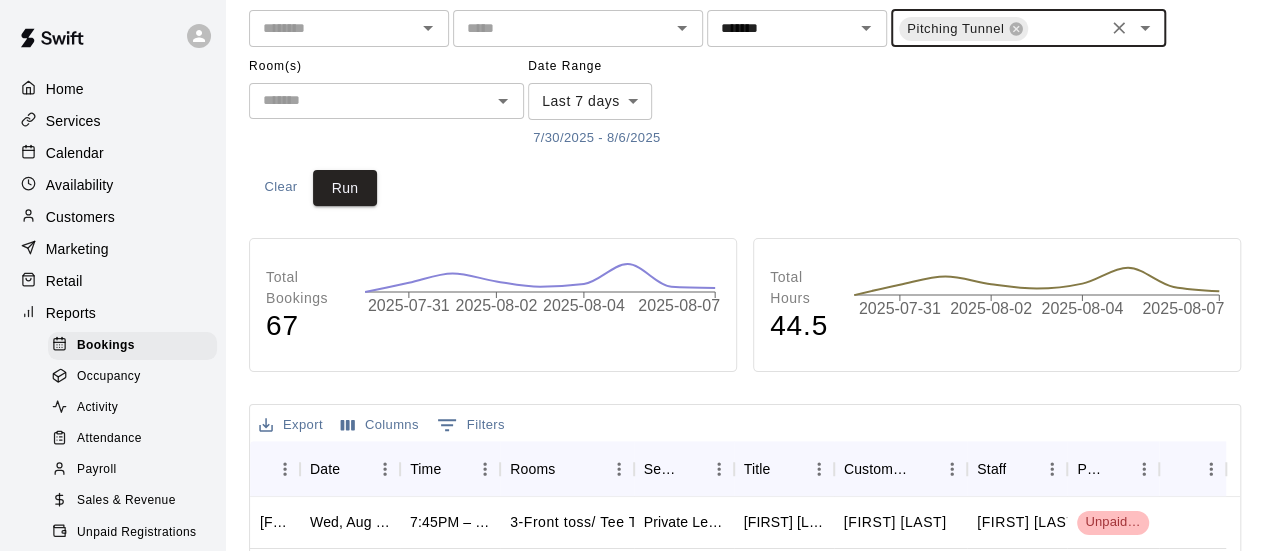 click on "Pitching Tunnel" at bounding box center (963, 30) 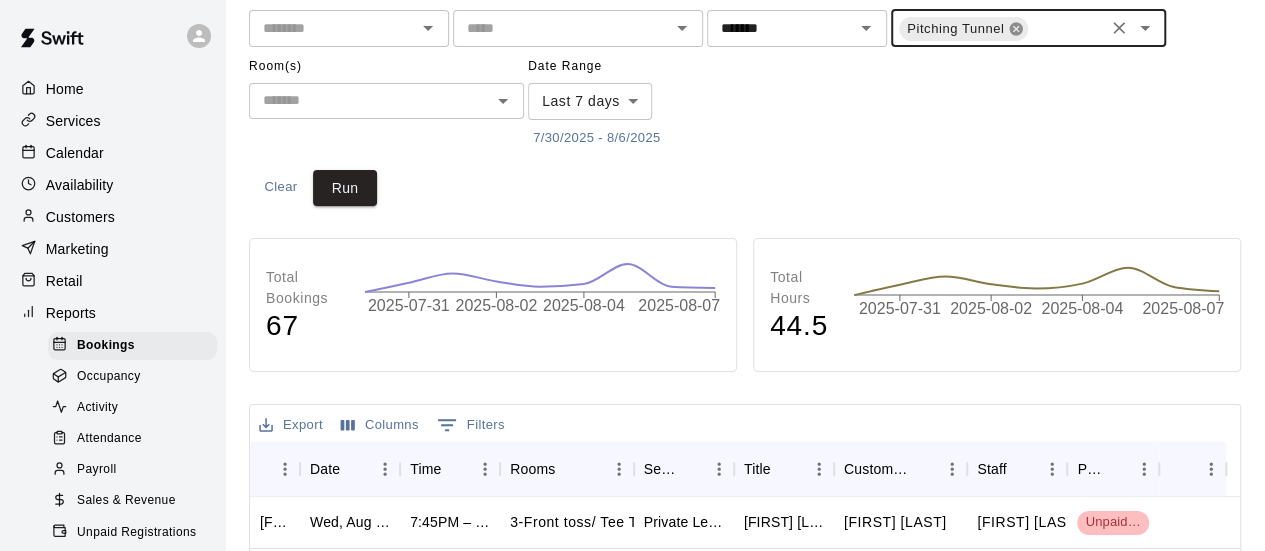click 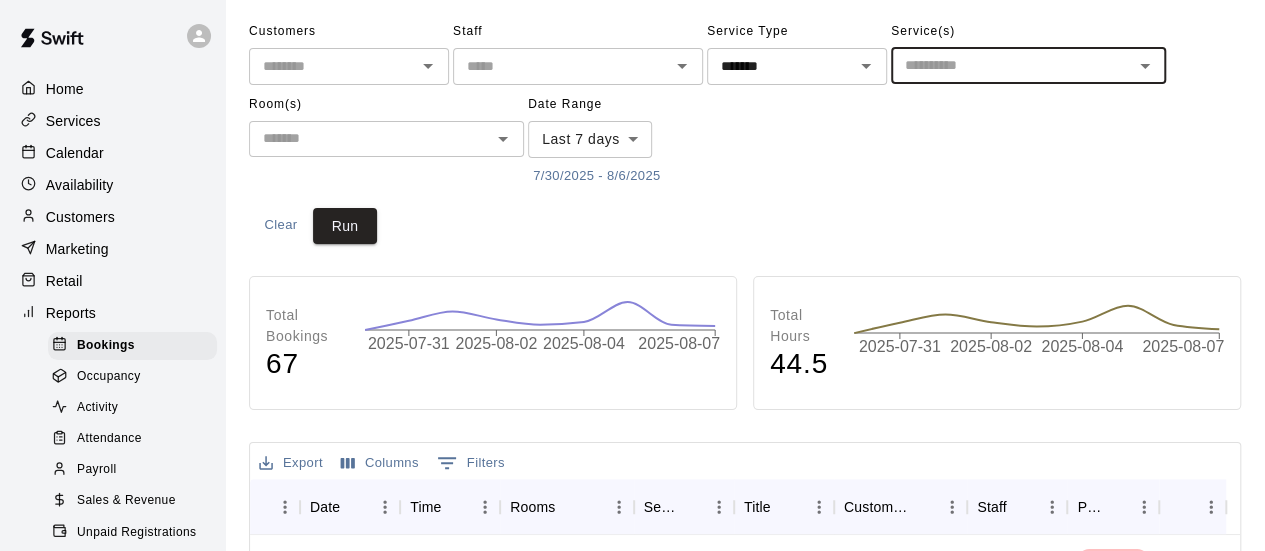 scroll, scrollTop: 57, scrollLeft: 0, axis: vertical 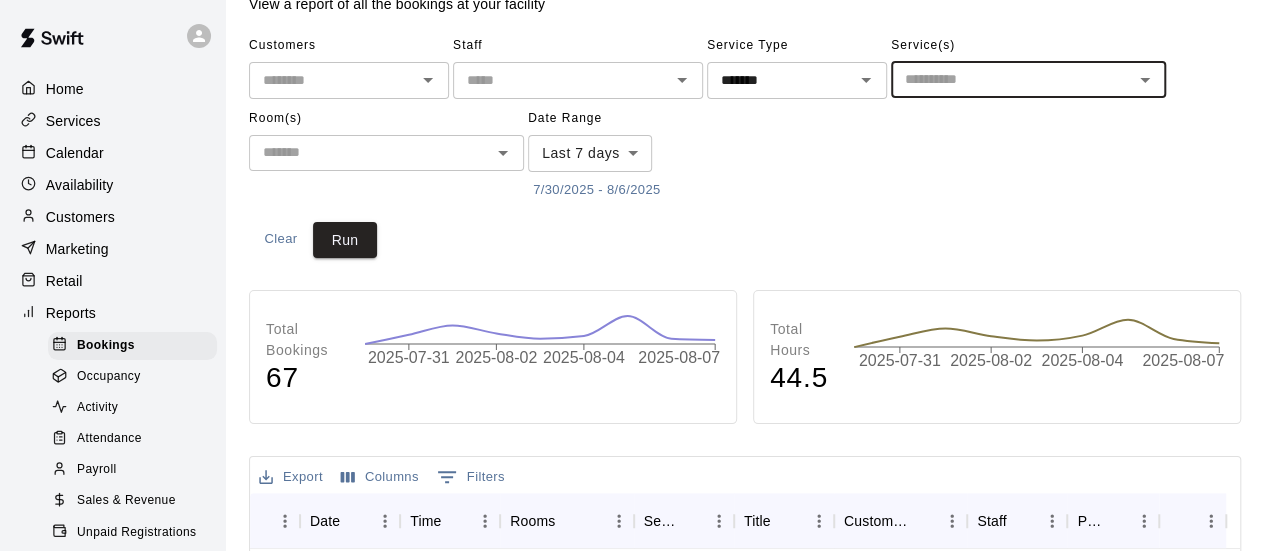 click on "​" at bounding box center (386, 153) 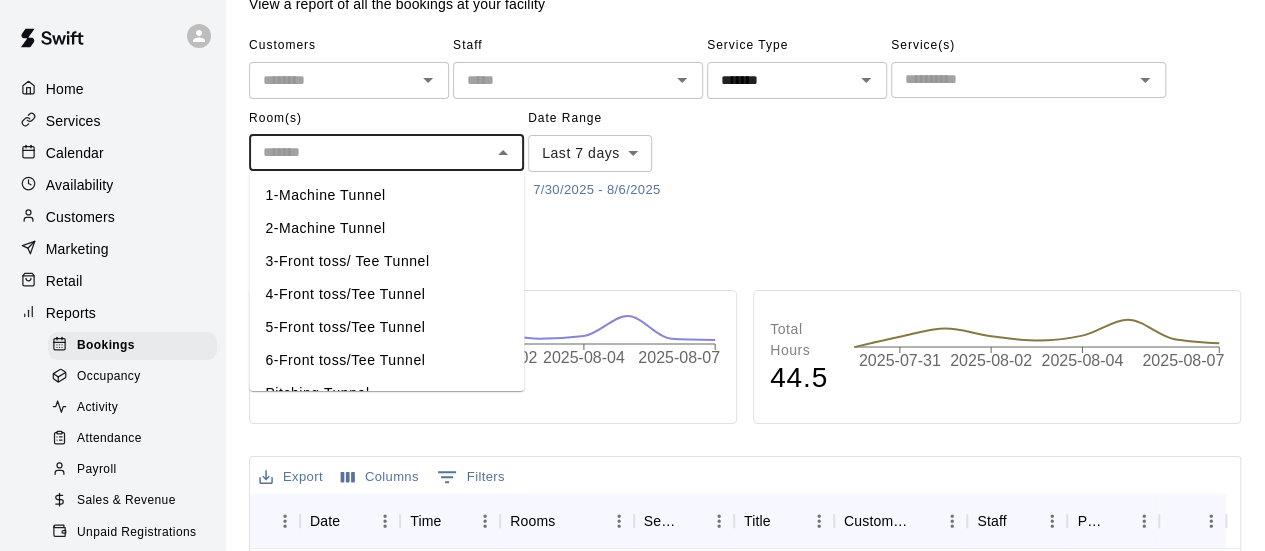 scroll, scrollTop: 0, scrollLeft: 0, axis: both 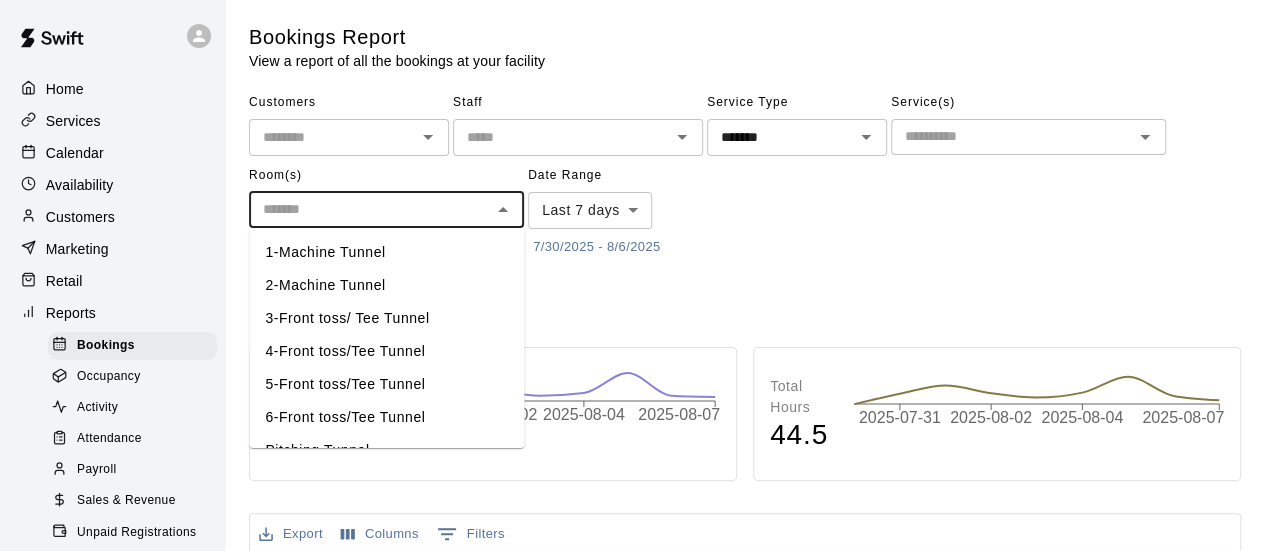 click on "1-Machine Tunnel" at bounding box center [386, 252] 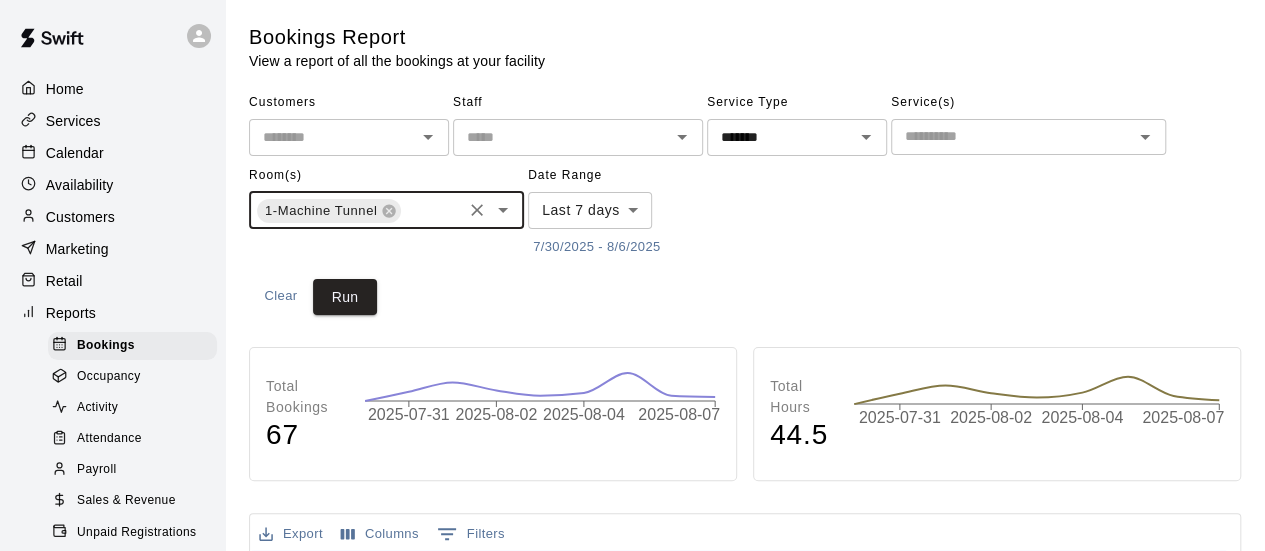 click at bounding box center (431, 212) 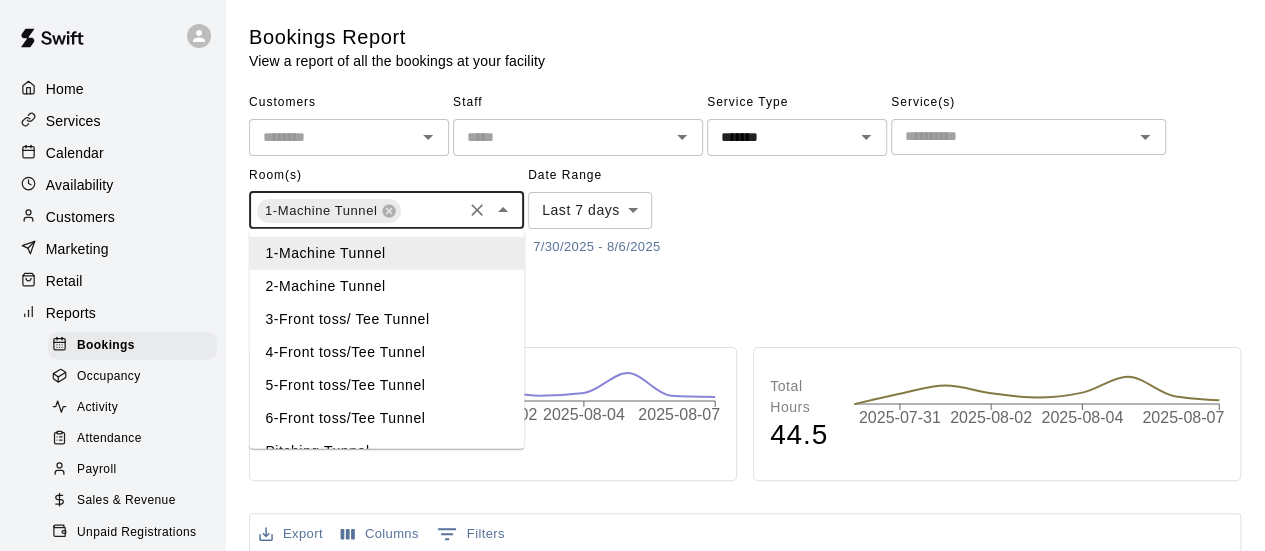 click on "2-Machine Tunnel" at bounding box center (386, 286) 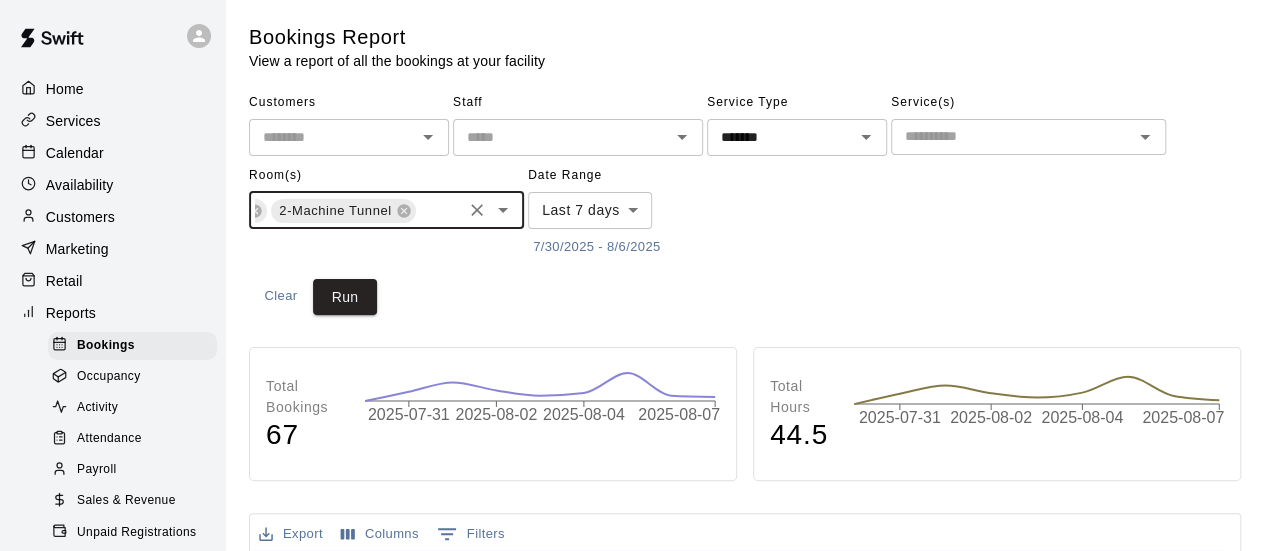 click at bounding box center [438, 212] 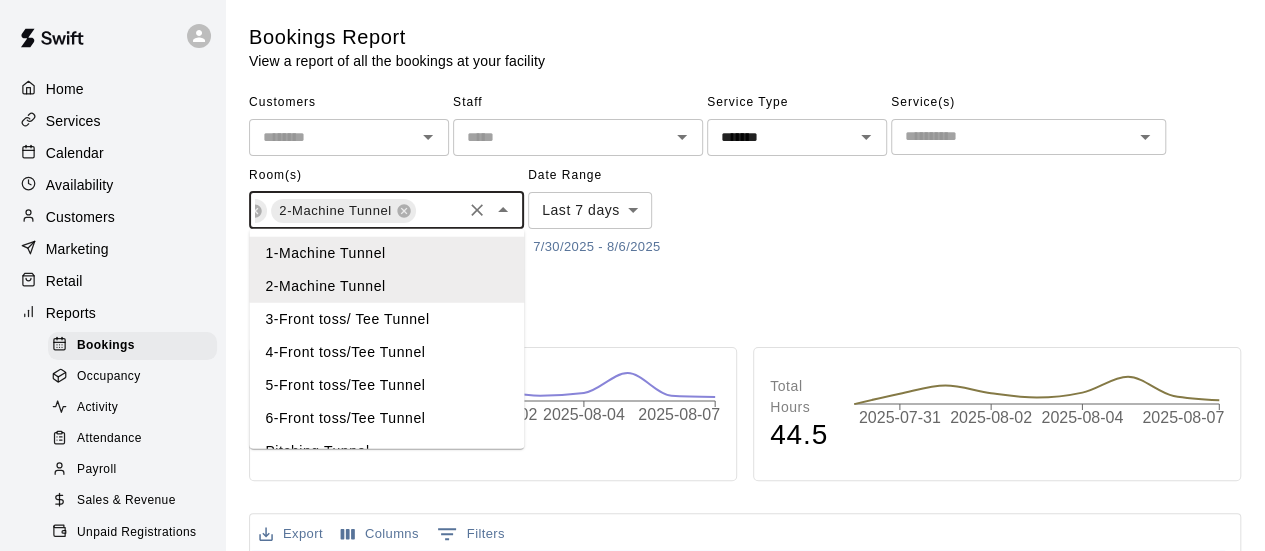 click on "3-Front toss/ Tee Tunnel" at bounding box center (386, 319) 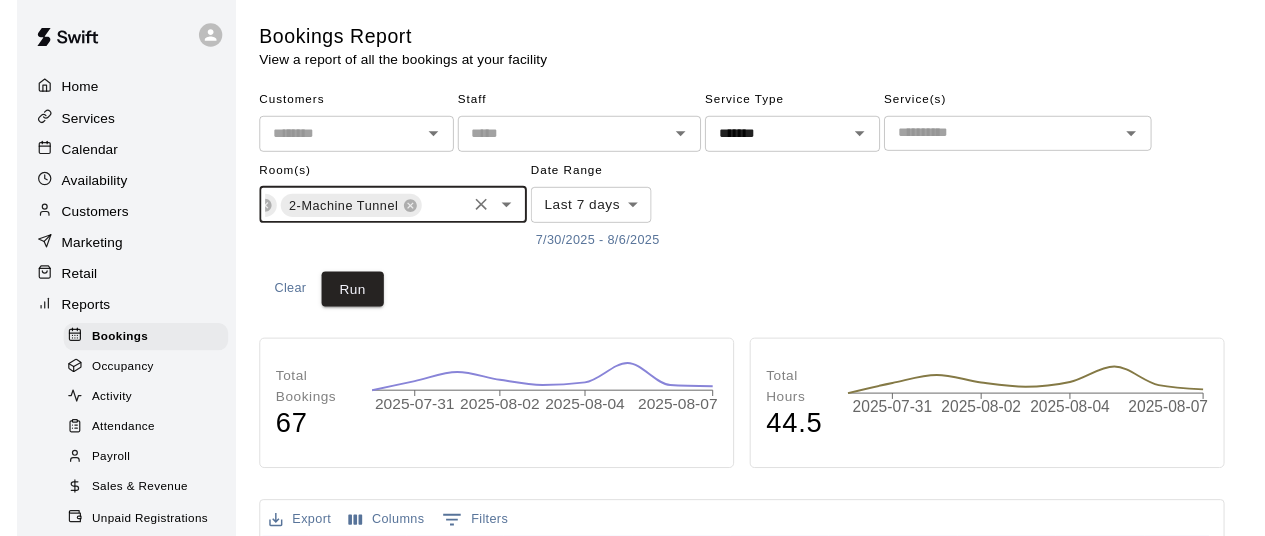 scroll, scrollTop: 0, scrollLeft: 296, axis: horizontal 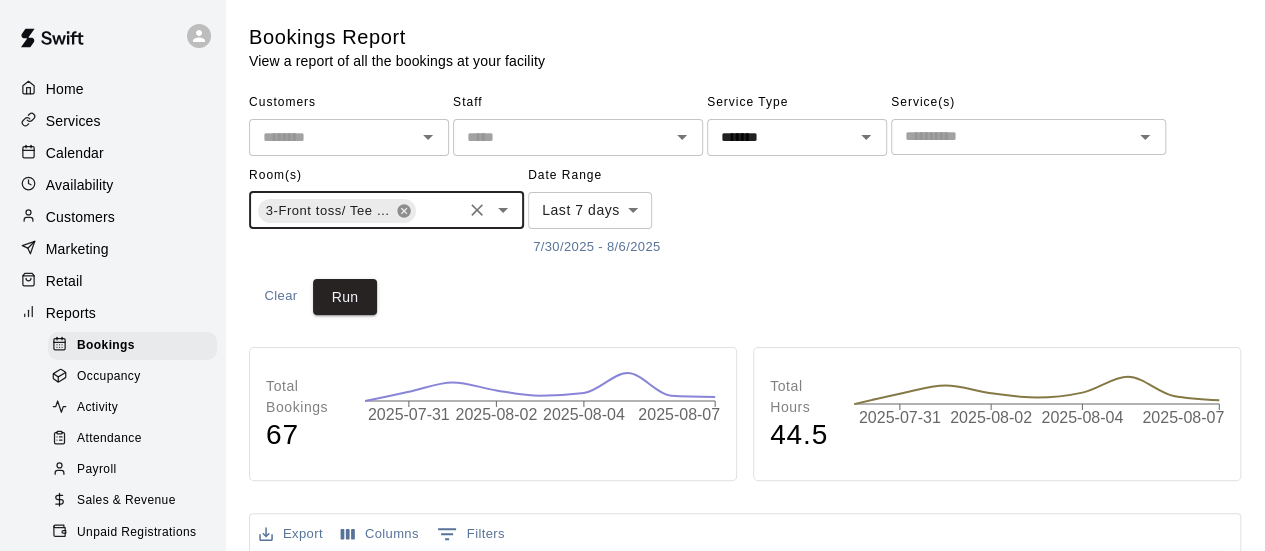 click 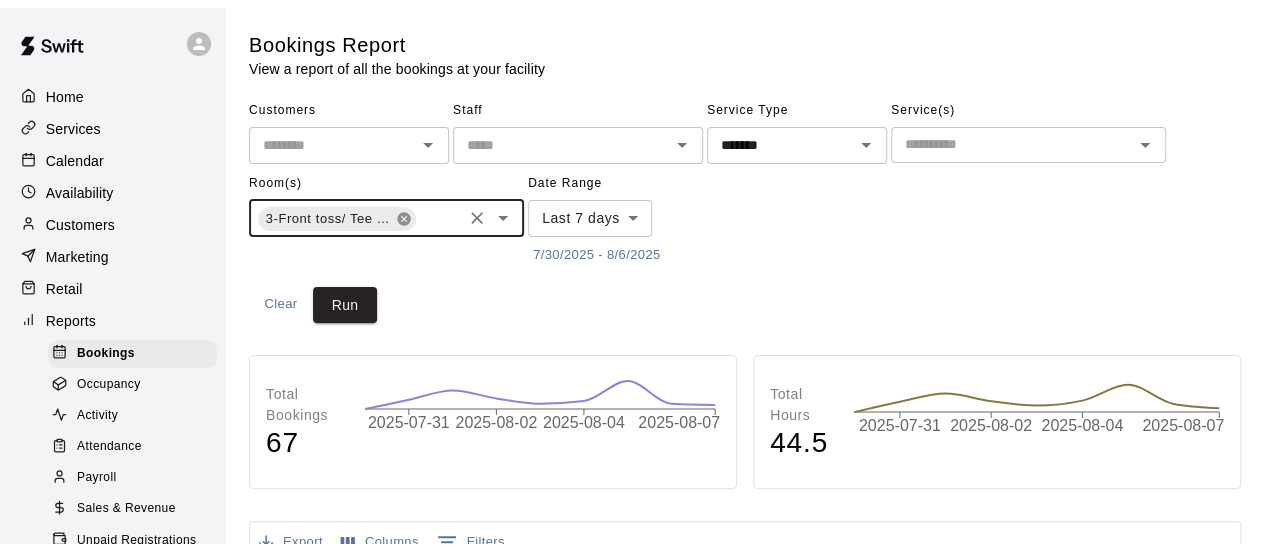 scroll, scrollTop: 0, scrollLeft: 134, axis: horizontal 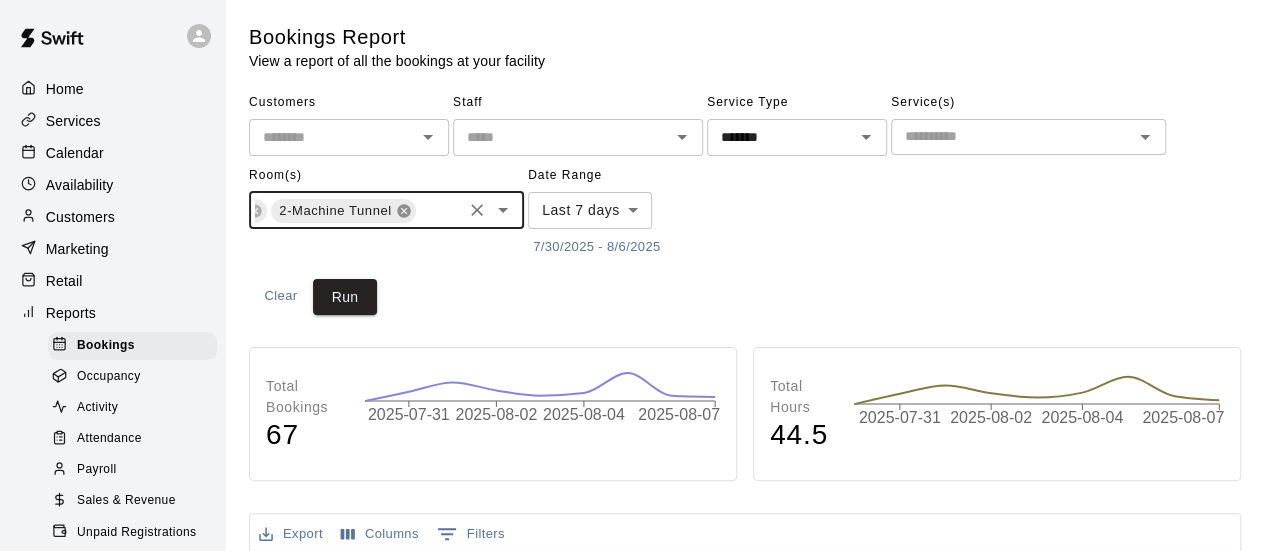 click 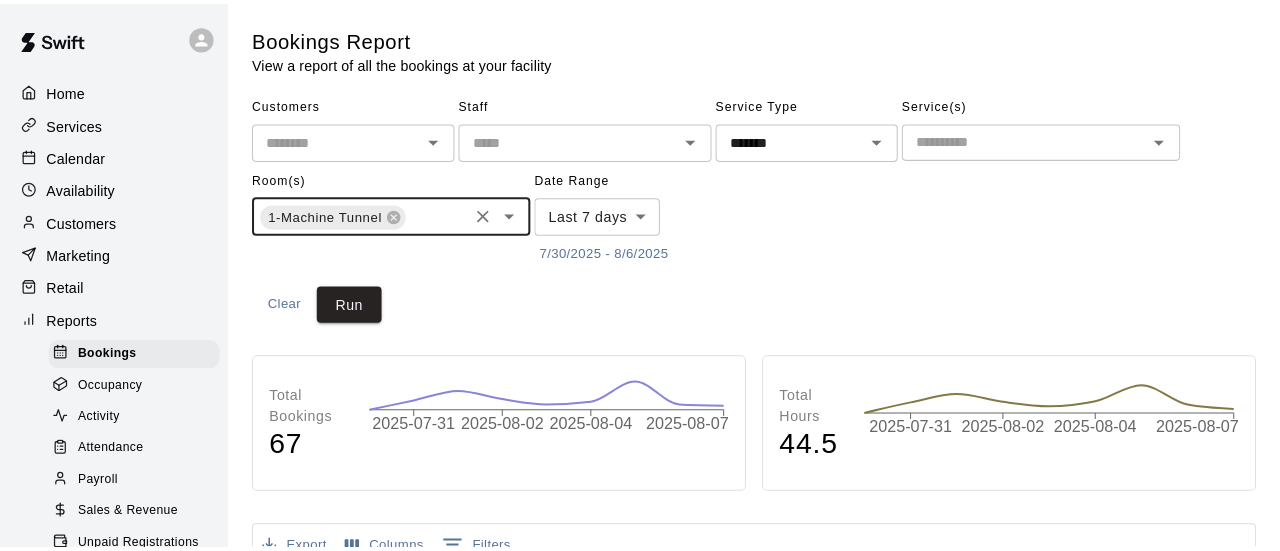scroll, scrollTop: 0, scrollLeft: 0, axis: both 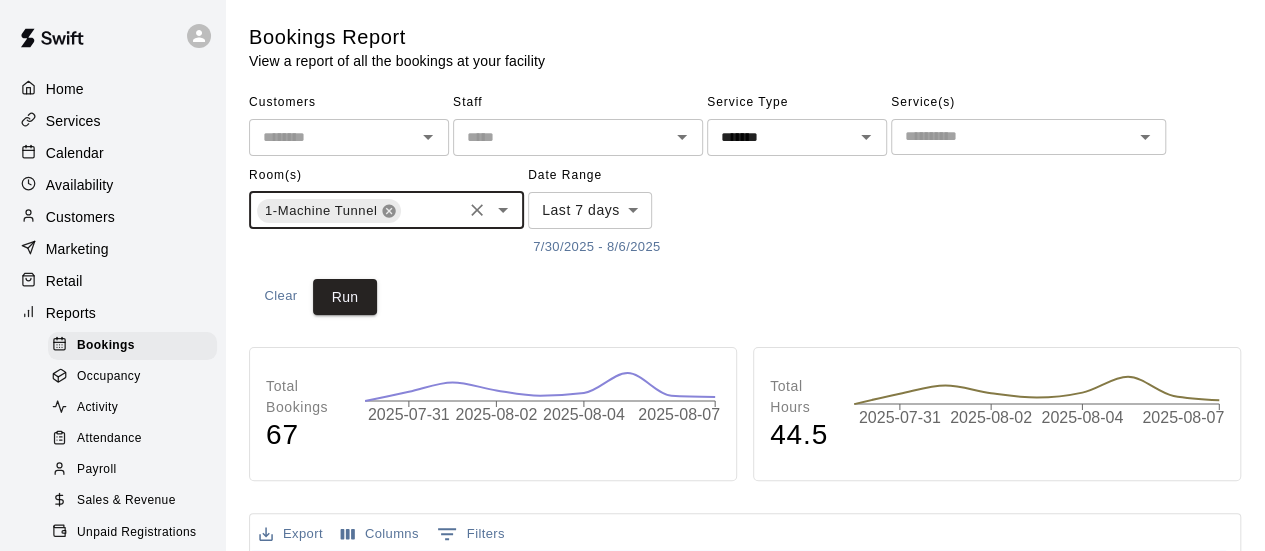 click 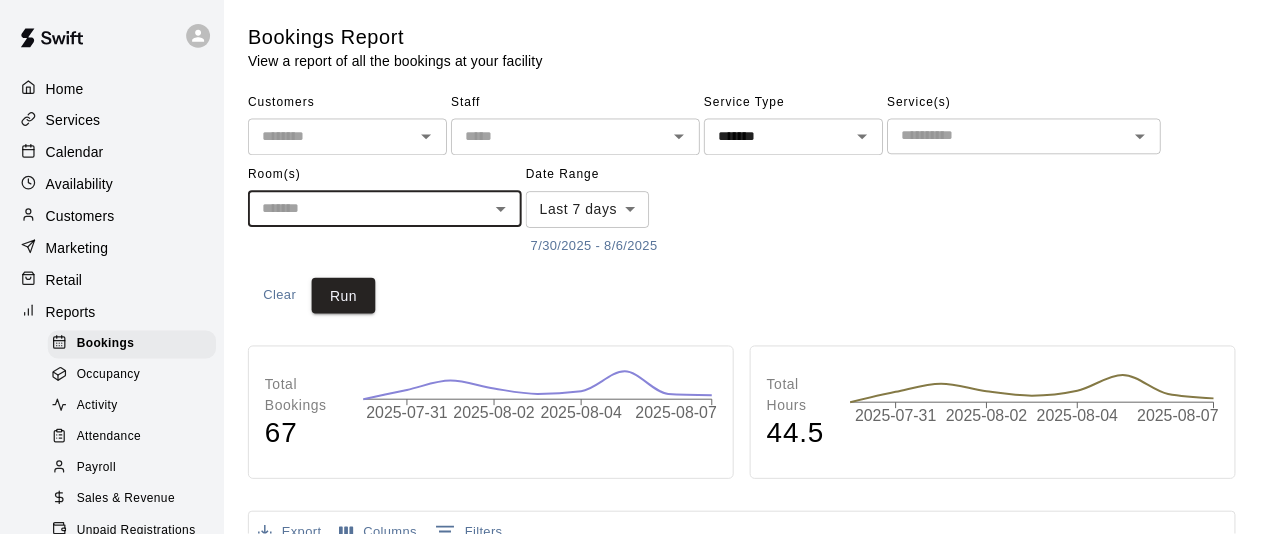 click on "7/30/2025 - 8/6/2025" at bounding box center (596, 247) 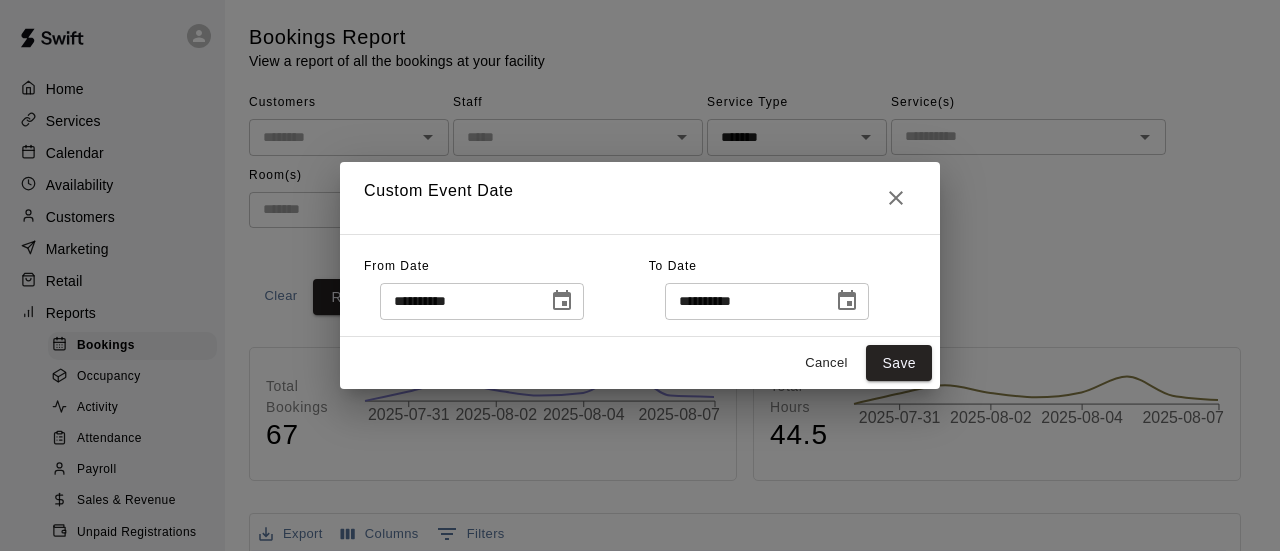 click 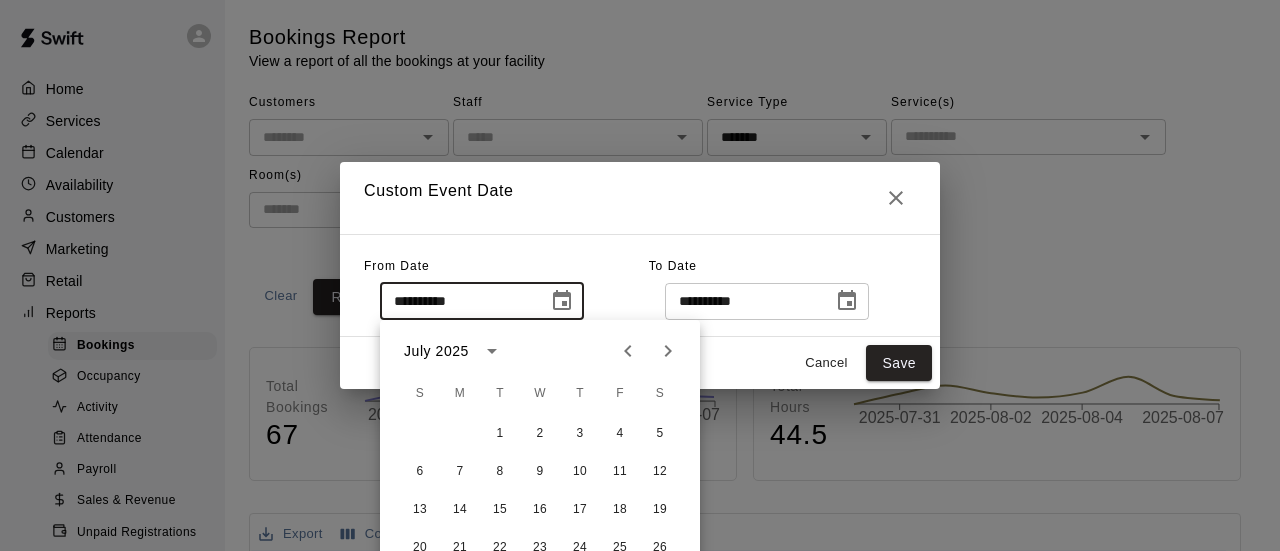 click 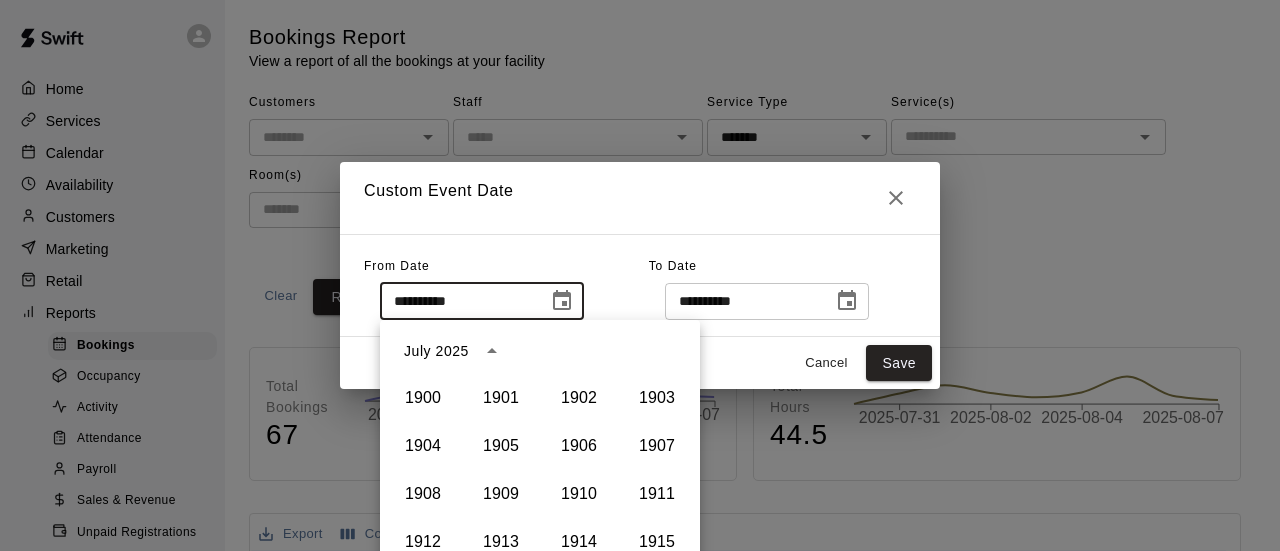 scroll, scrollTop: 1372, scrollLeft: 0, axis: vertical 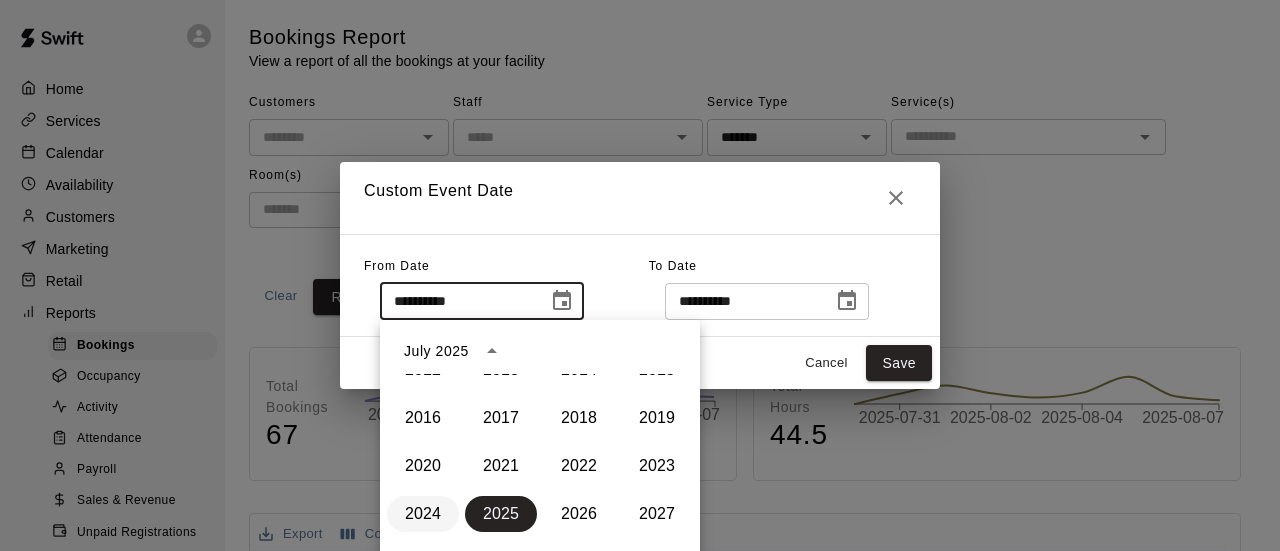 click on "2024" at bounding box center [423, 514] 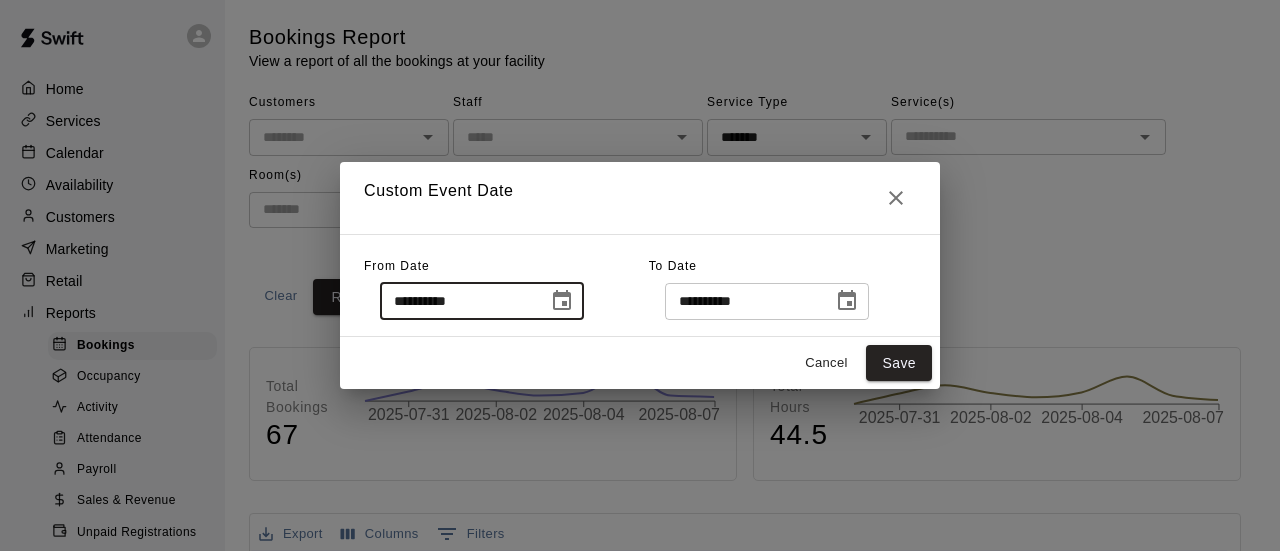 type on "**********" 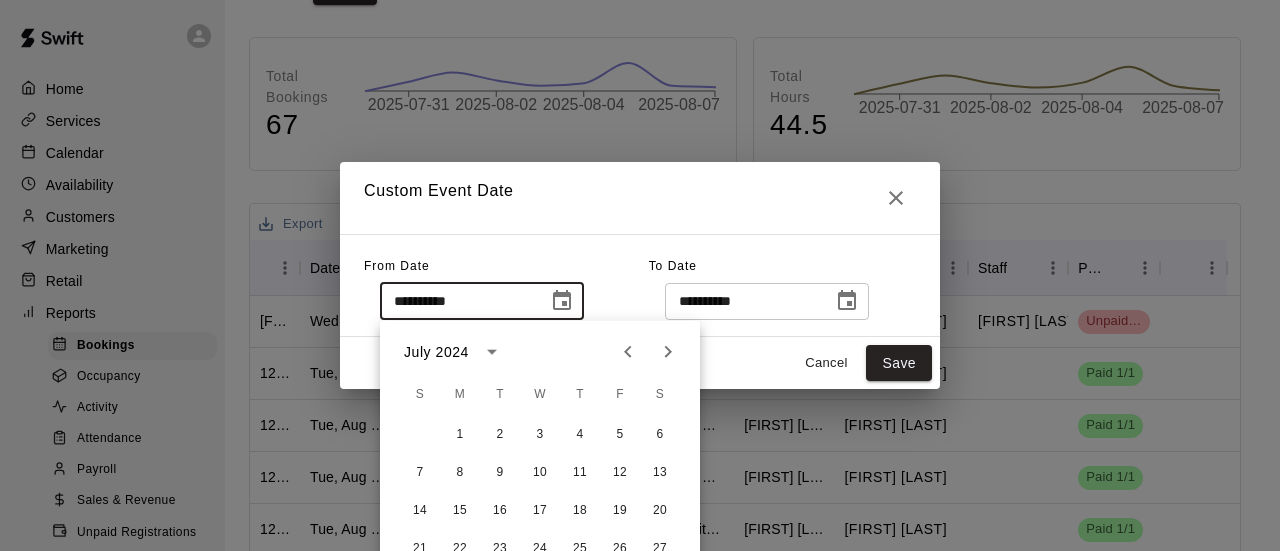 scroll, scrollTop: 413, scrollLeft: 0, axis: vertical 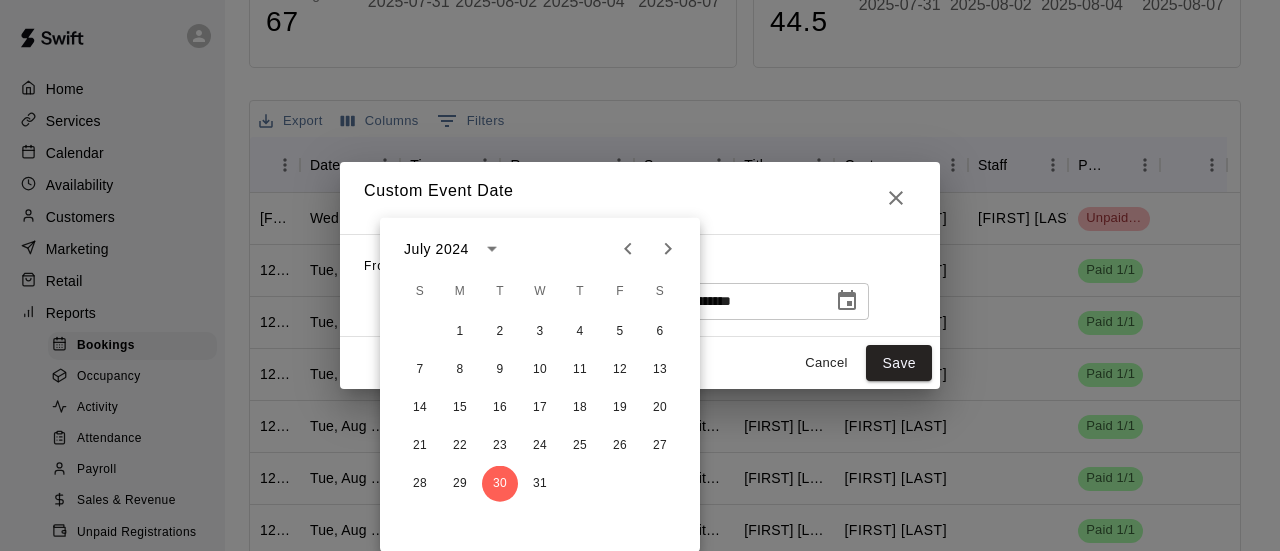 click on "Custom Event Date" at bounding box center (640, 198) 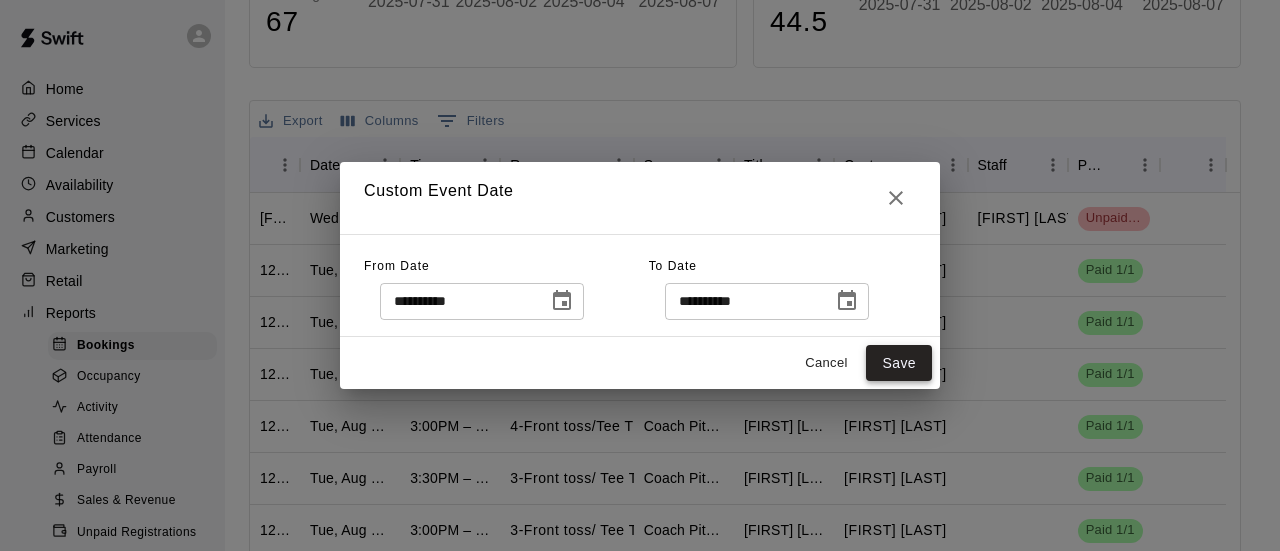 click on "Save" at bounding box center [899, 363] 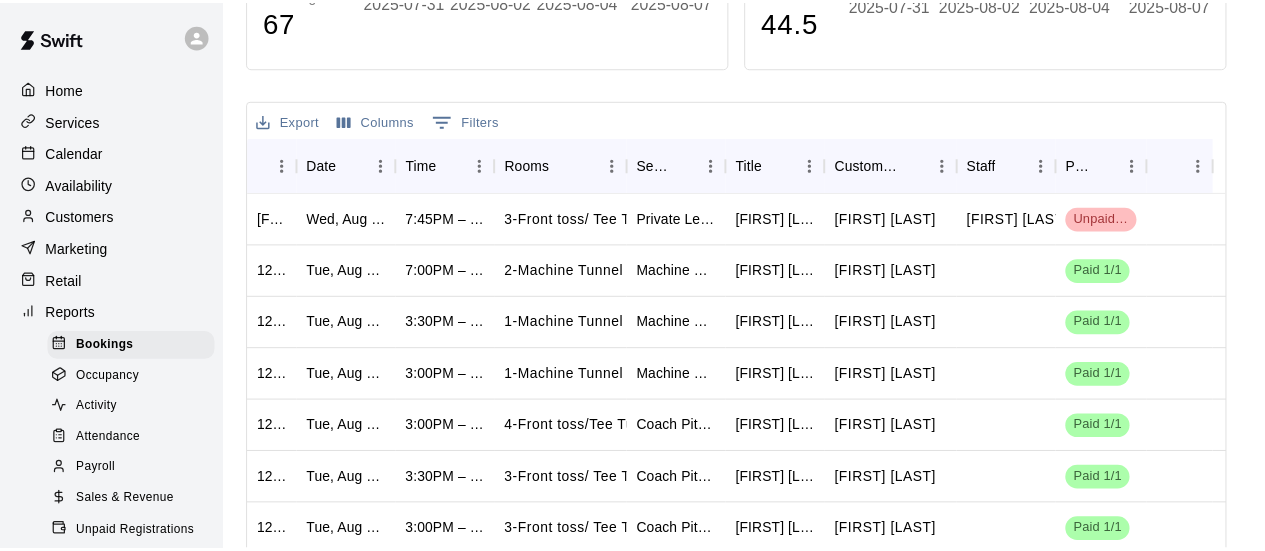 scroll, scrollTop: 0, scrollLeft: 0, axis: both 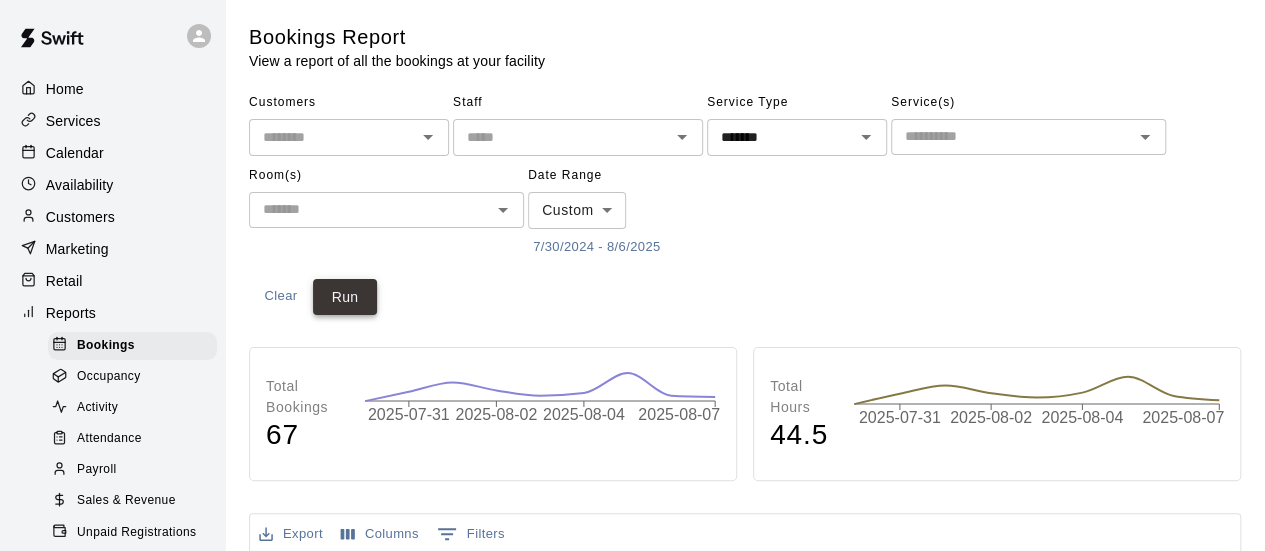 click on "Run" at bounding box center (345, 297) 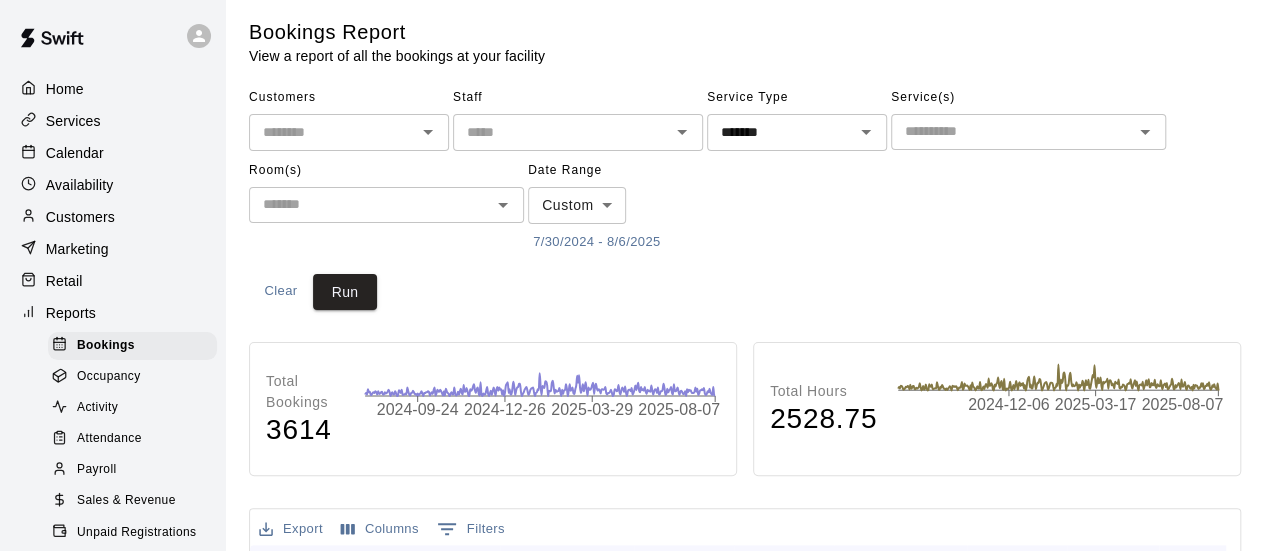 scroll, scrollTop: 0, scrollLeft: 0, axis: both 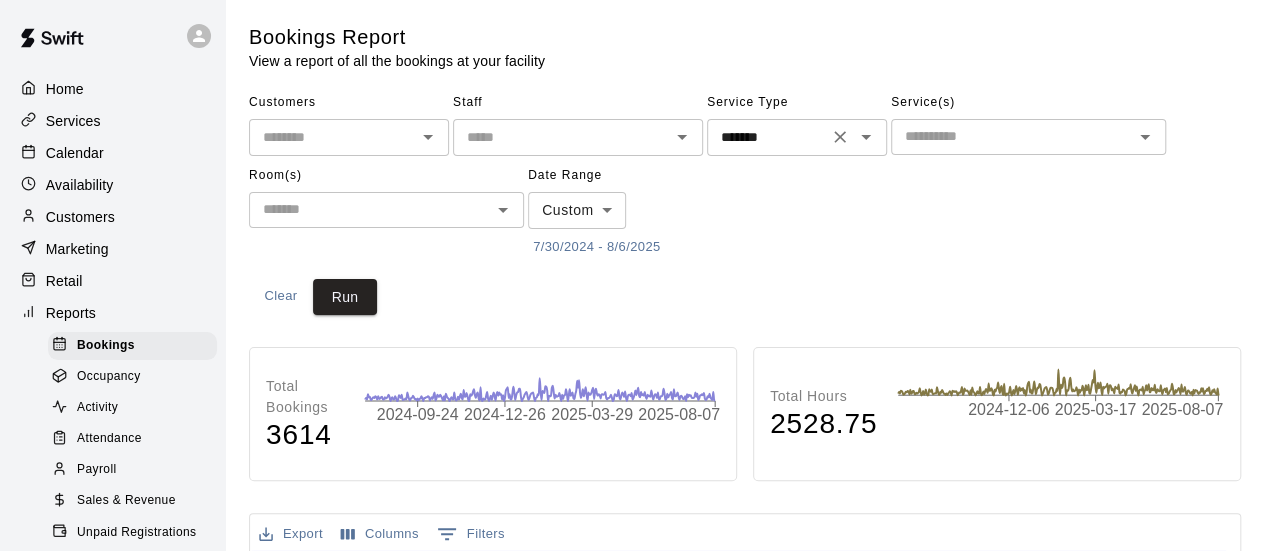 click on "******* ​" at bounding box center [797, 137] 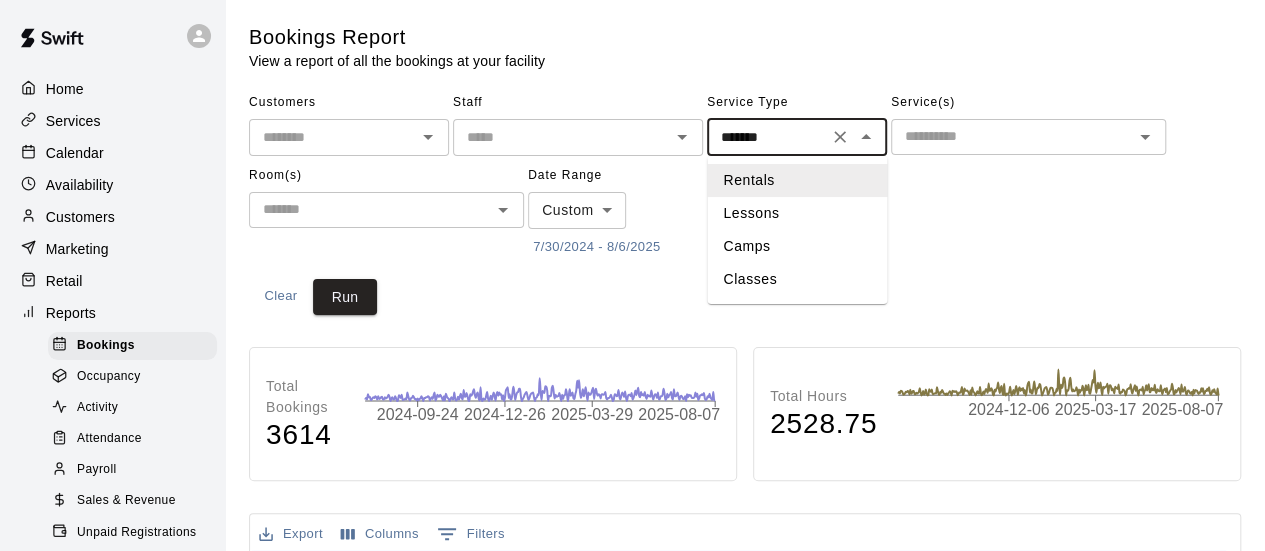 click on "Lessons" at bounding box center [797, 213] 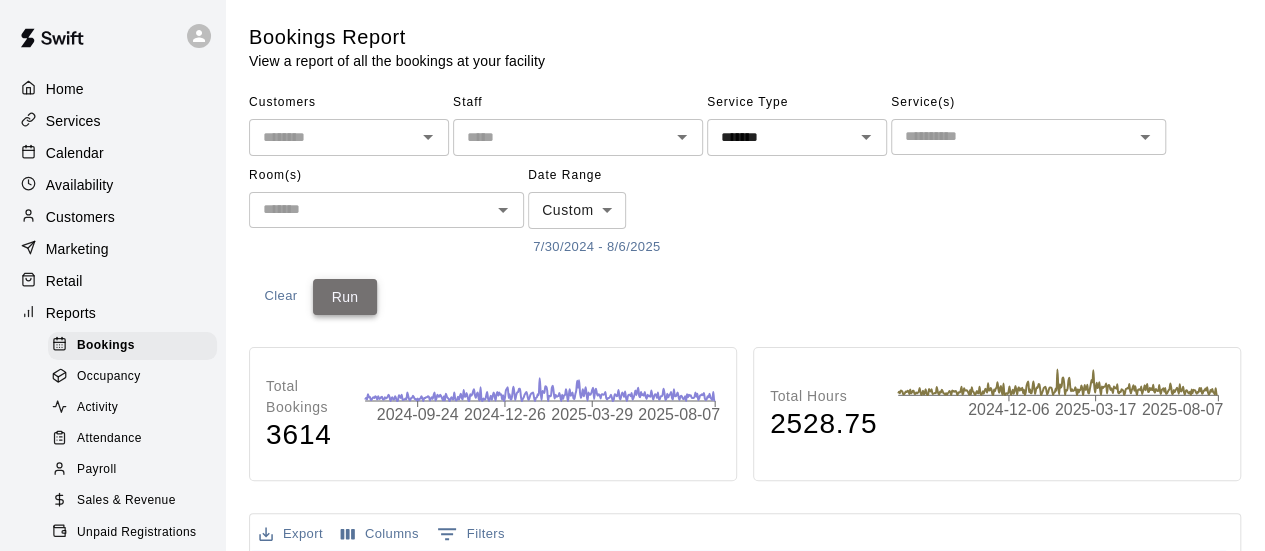 click on "Run" at bounding box center [345, 297] 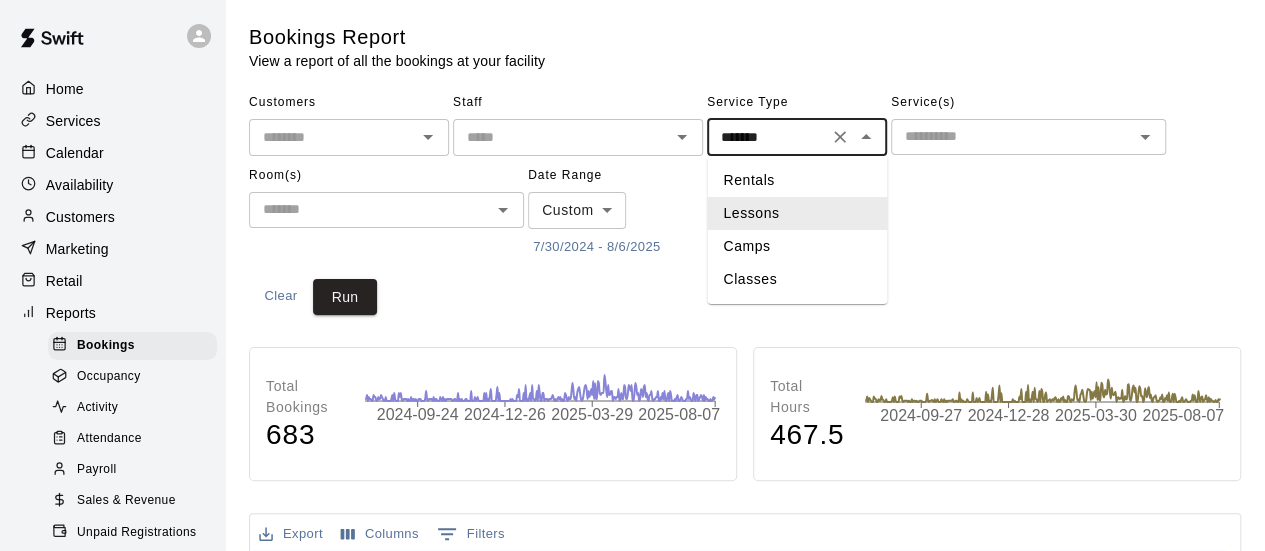 click on "*******" at bounding box center (767, 137) 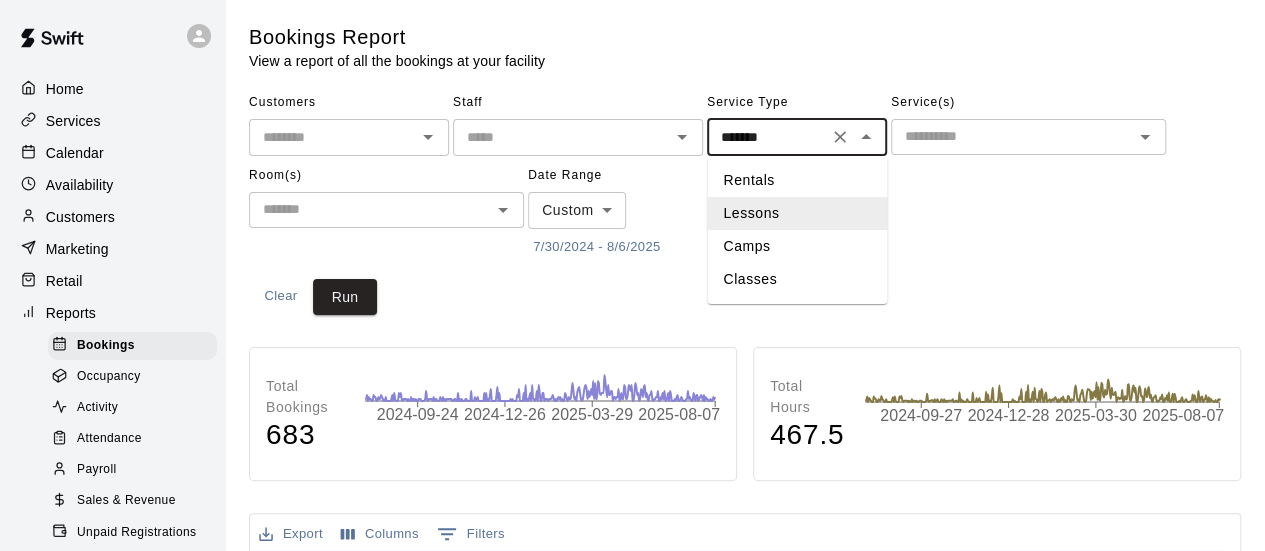 click on "Camps" at bounding box center (797, 246) 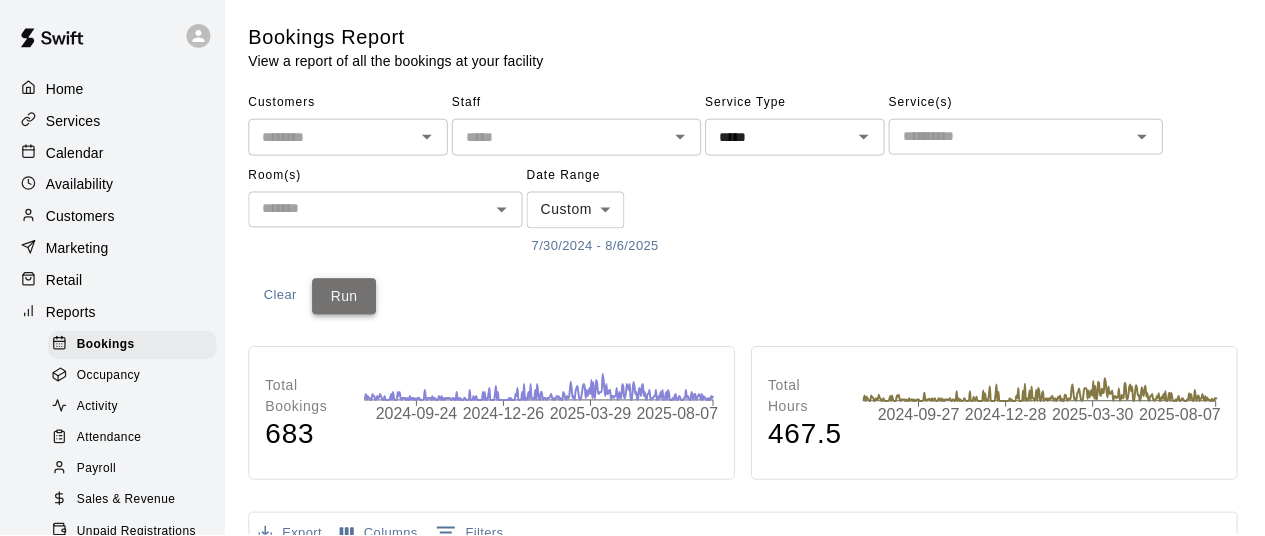 click on "Run" at bounding box center [345, 297] 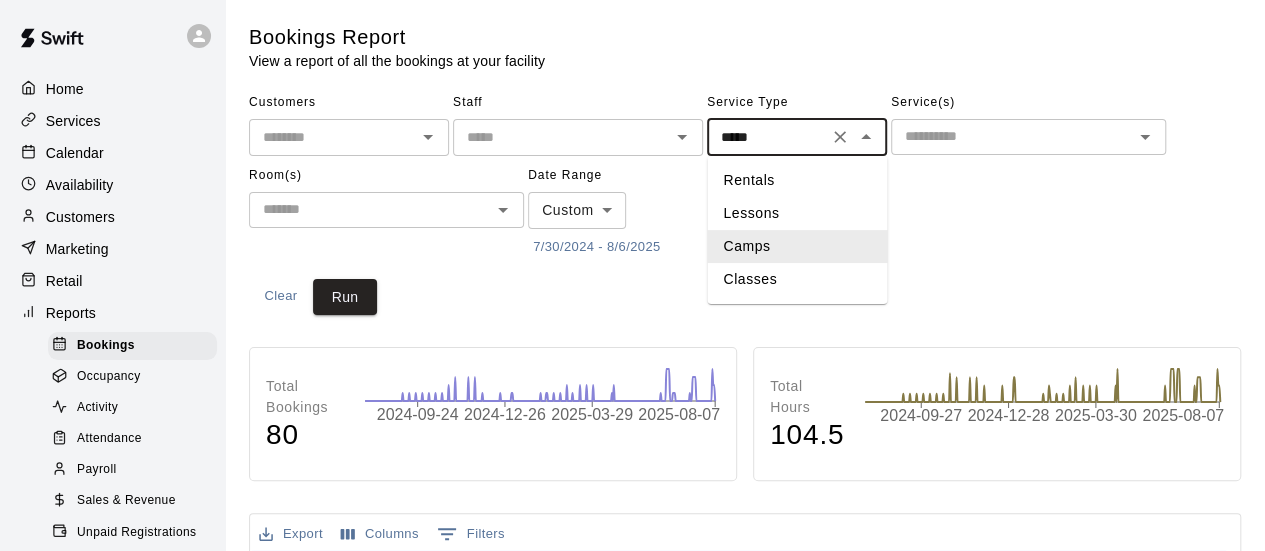 click on "*****" at bounding box center (767, 137) 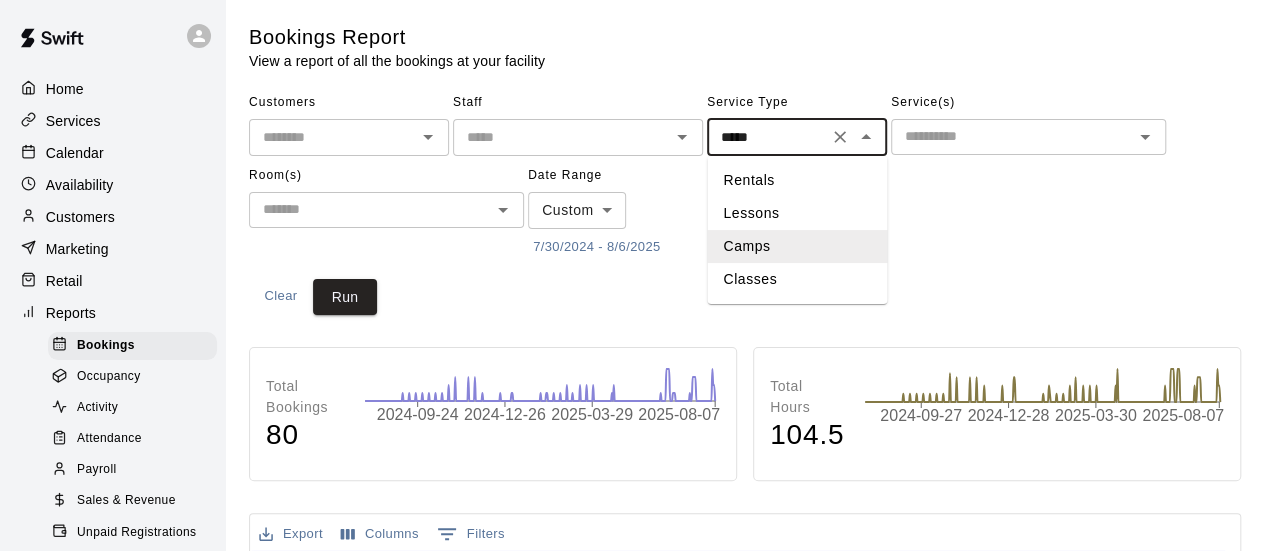 click on "Rentals Lessons Camps Classes" at bounding box center (797, 230) 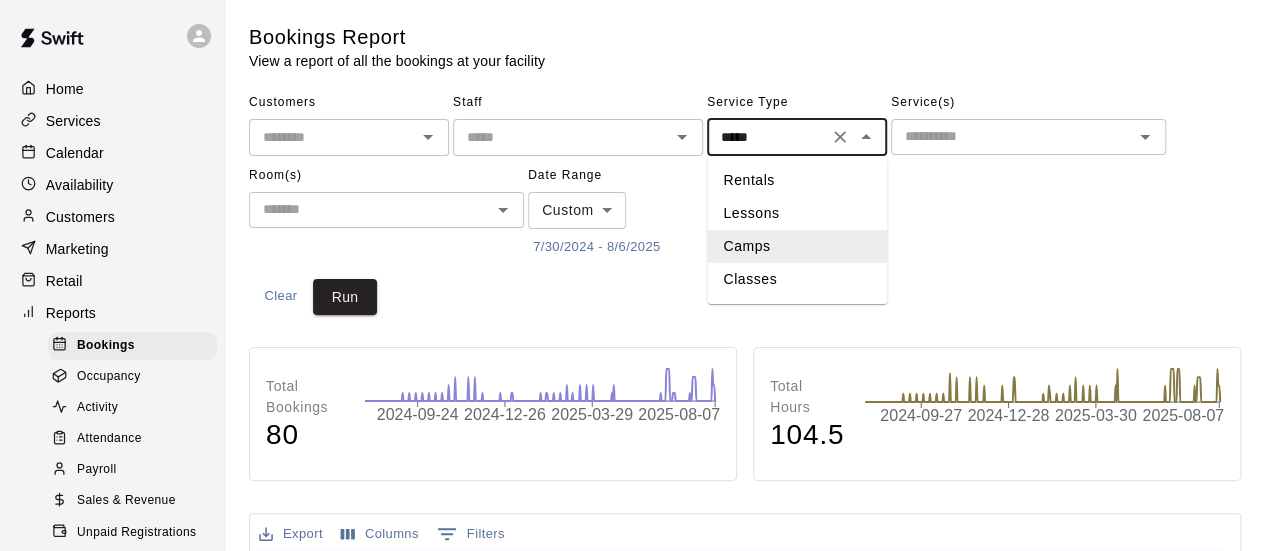 click on "Classes" at bounding box center [797, 279] 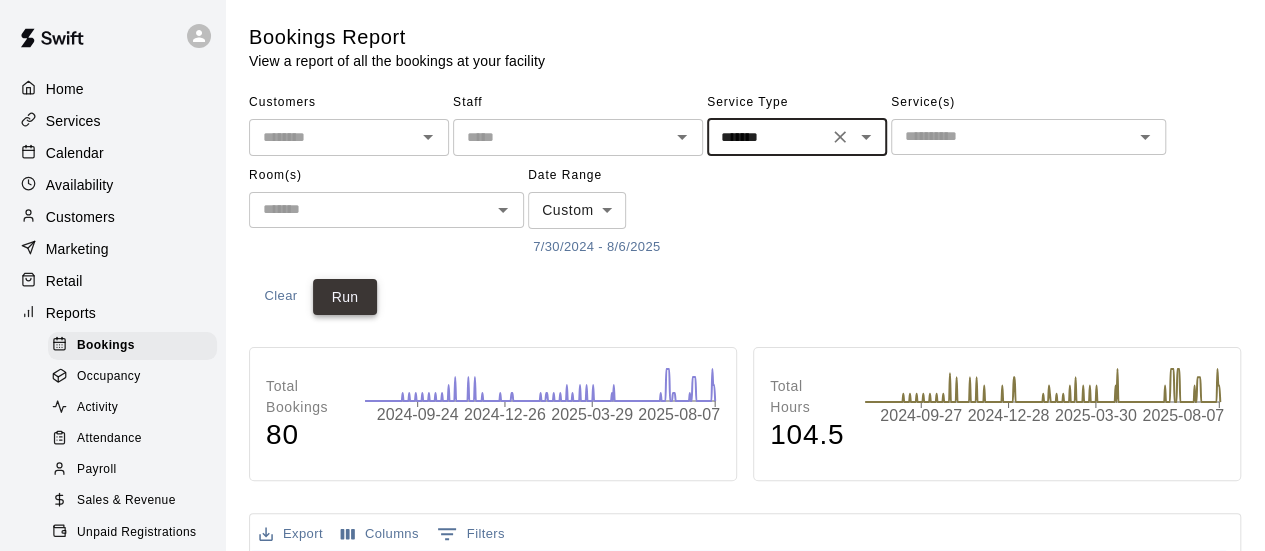 click on "Run" at bounding box center (345, 297) 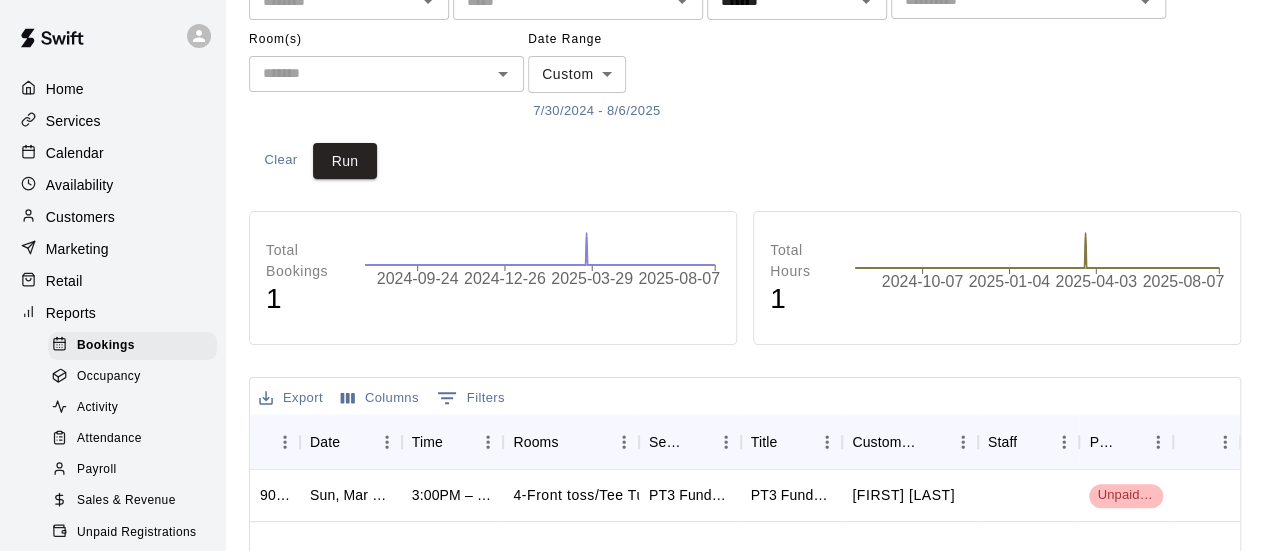 scroll, scrollTop: 0, scrollLeft: 0, axis: both 